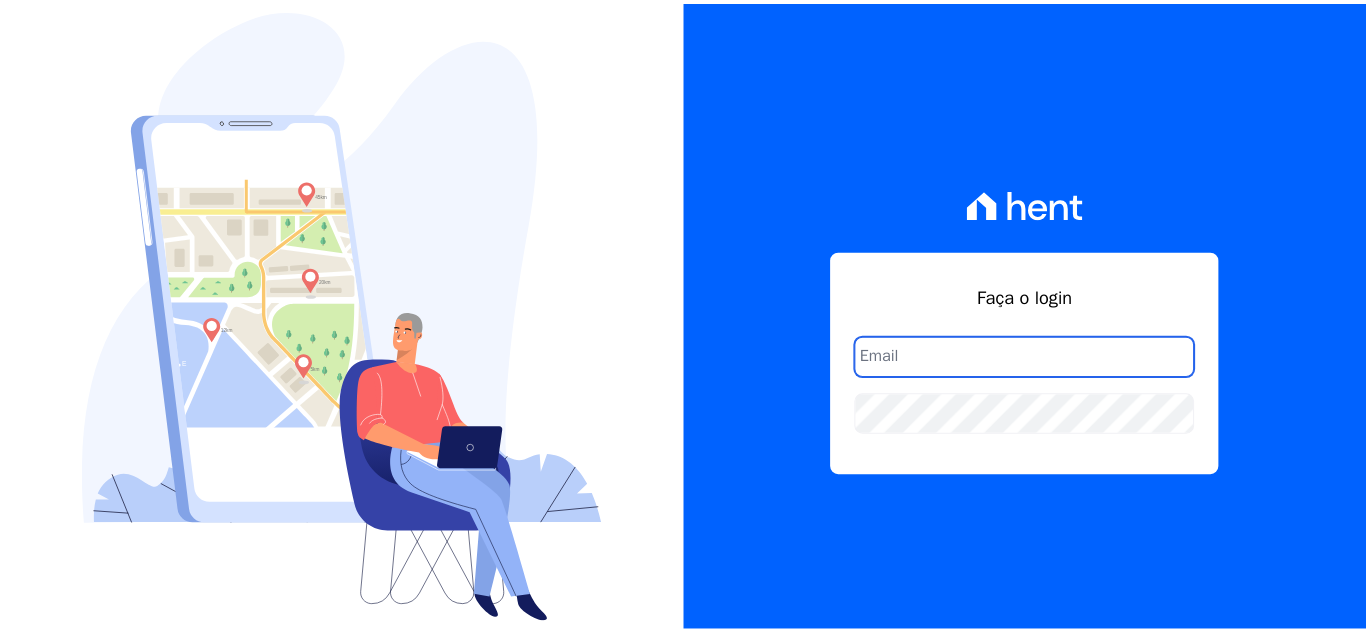 scroll, scrollTop: 0, scrollLeft: 0, axis: both 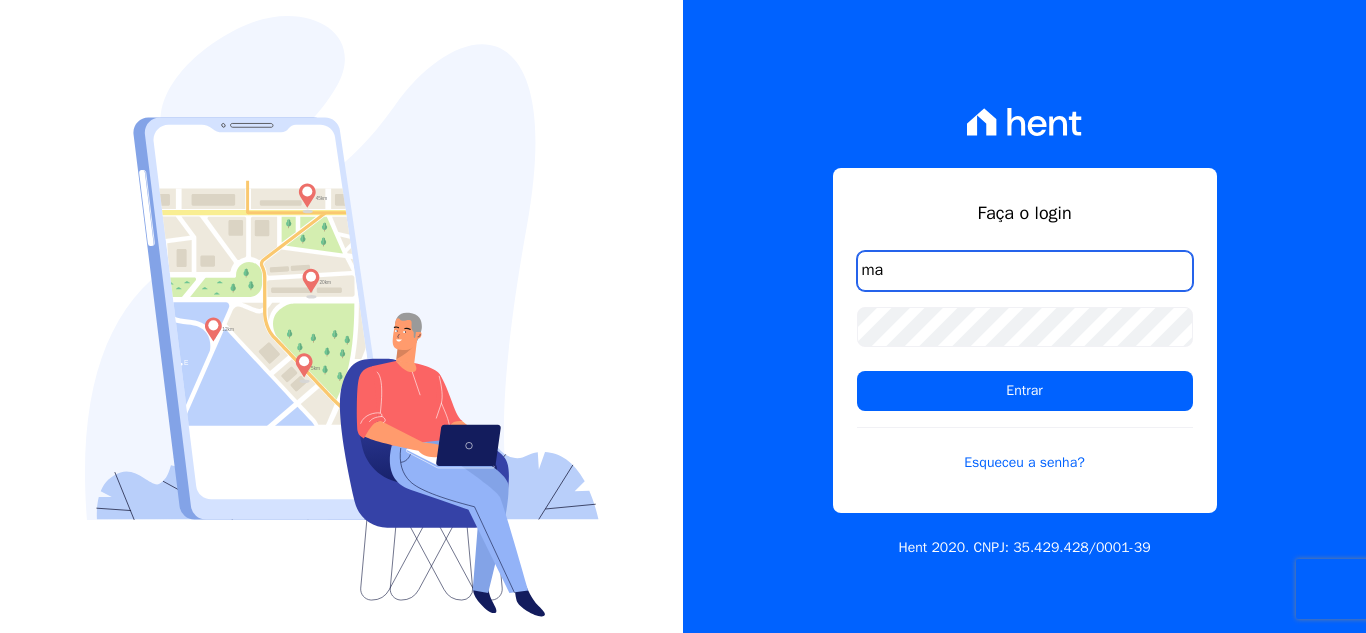 type on "[EMAIL]" 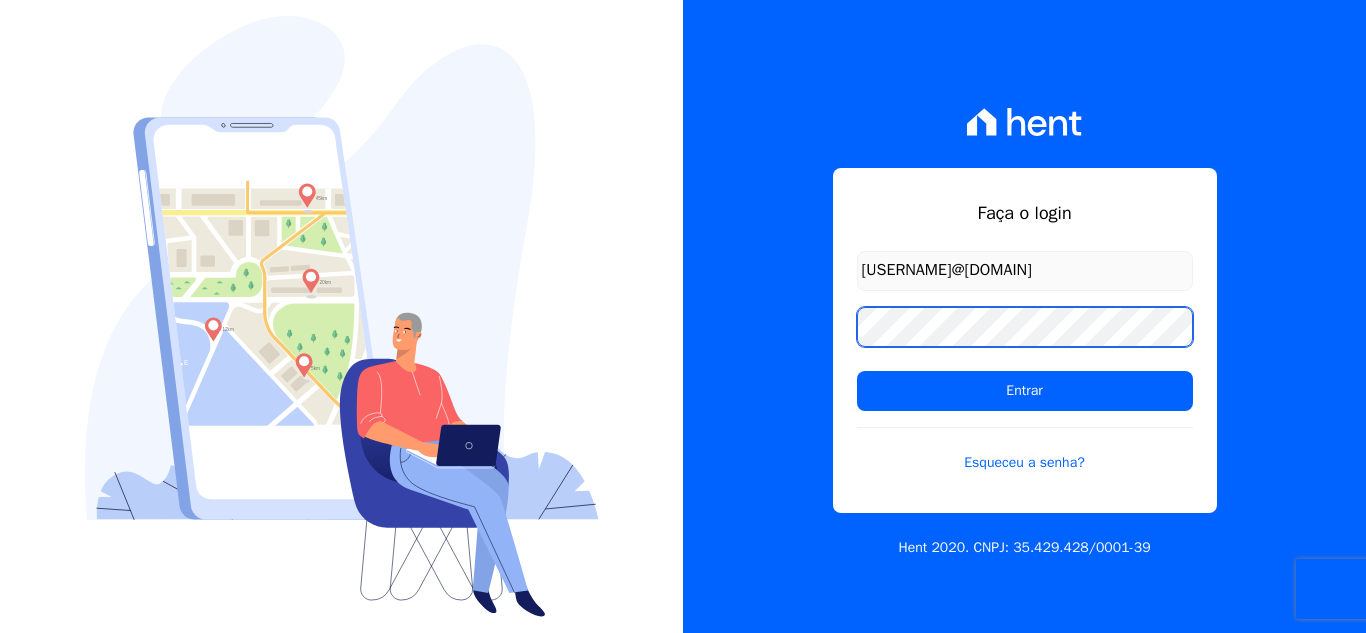 click on "Entrar" at bounding box center [1025, 391] 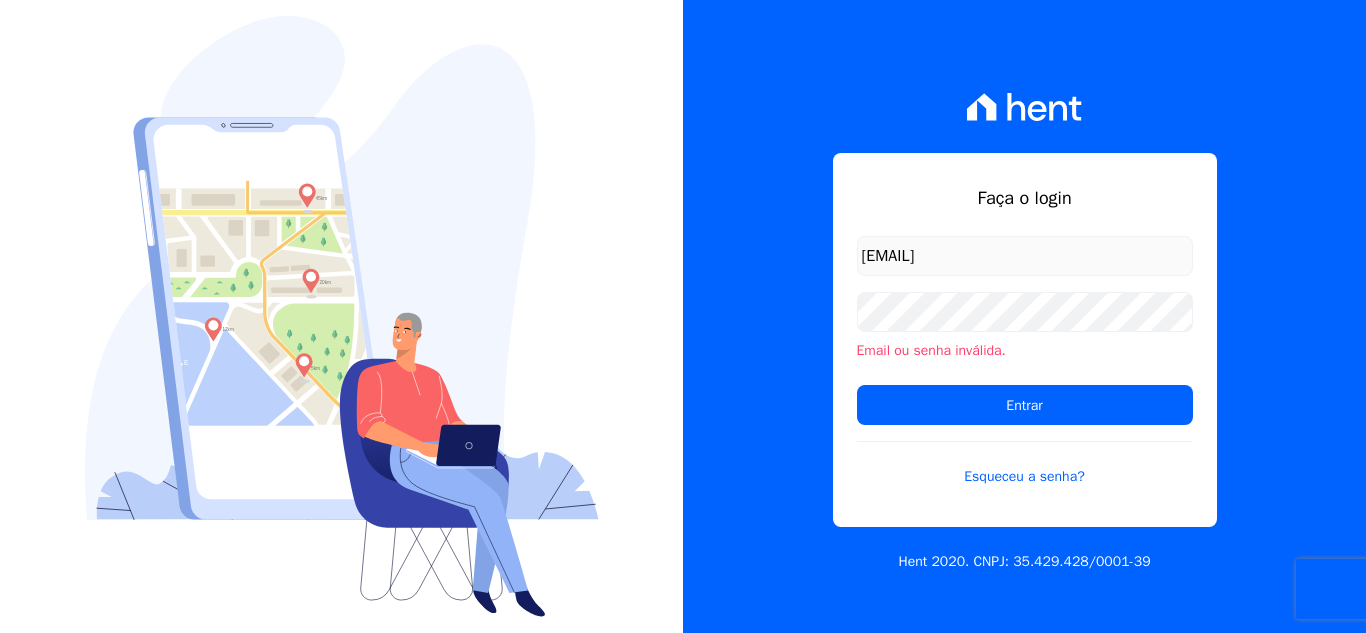 scroll, scrollTop: 0, scrollLeft: 0, axis: both 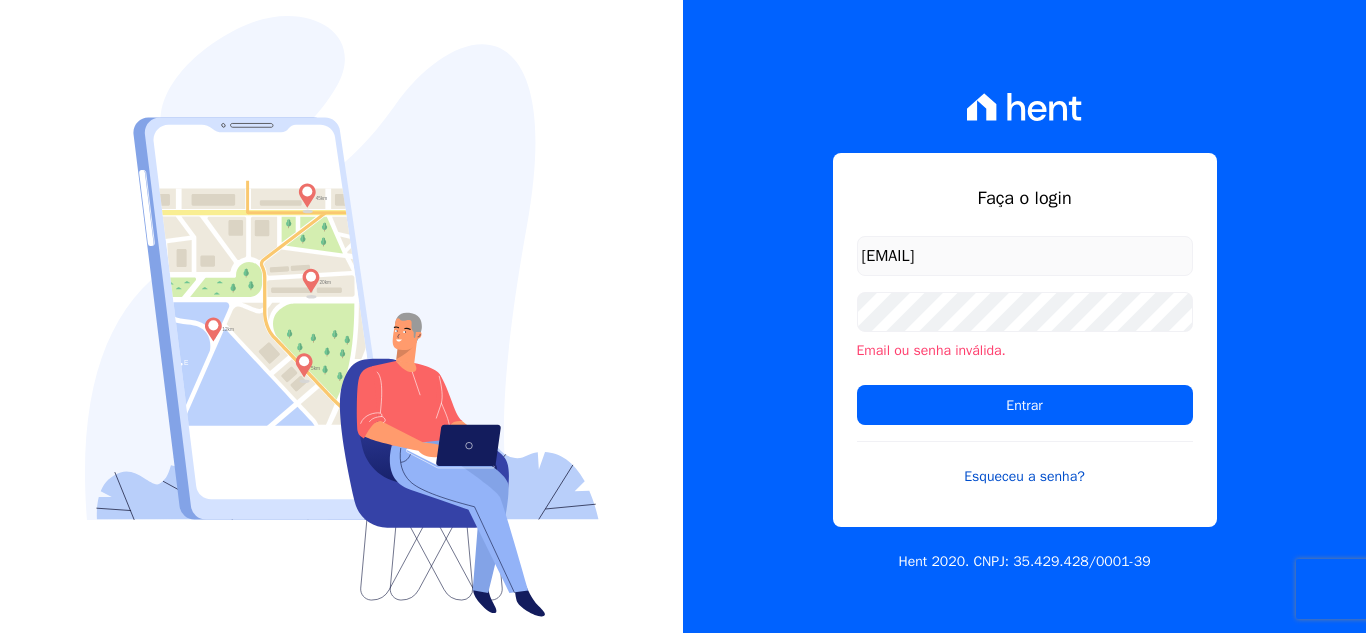 click on "Esqueceu a senha?" at bounding box center (1025, 464) 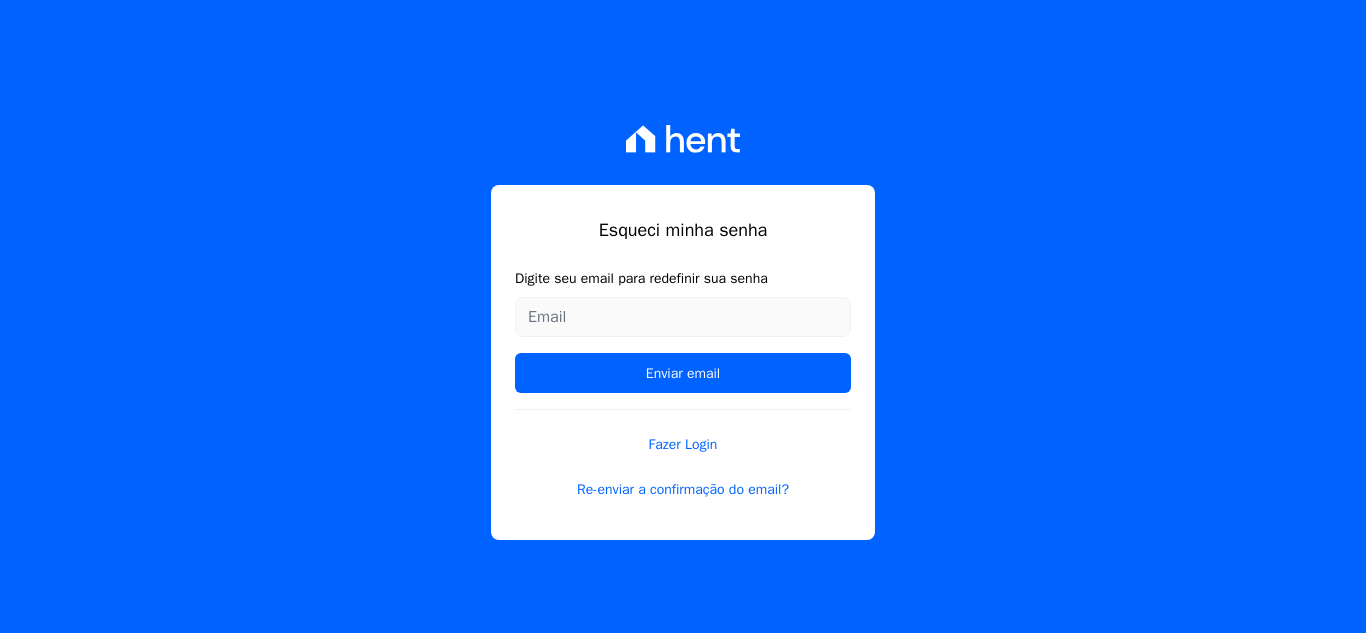 scroll, scrollTop: 0, scrollLeft: 0, axis: both 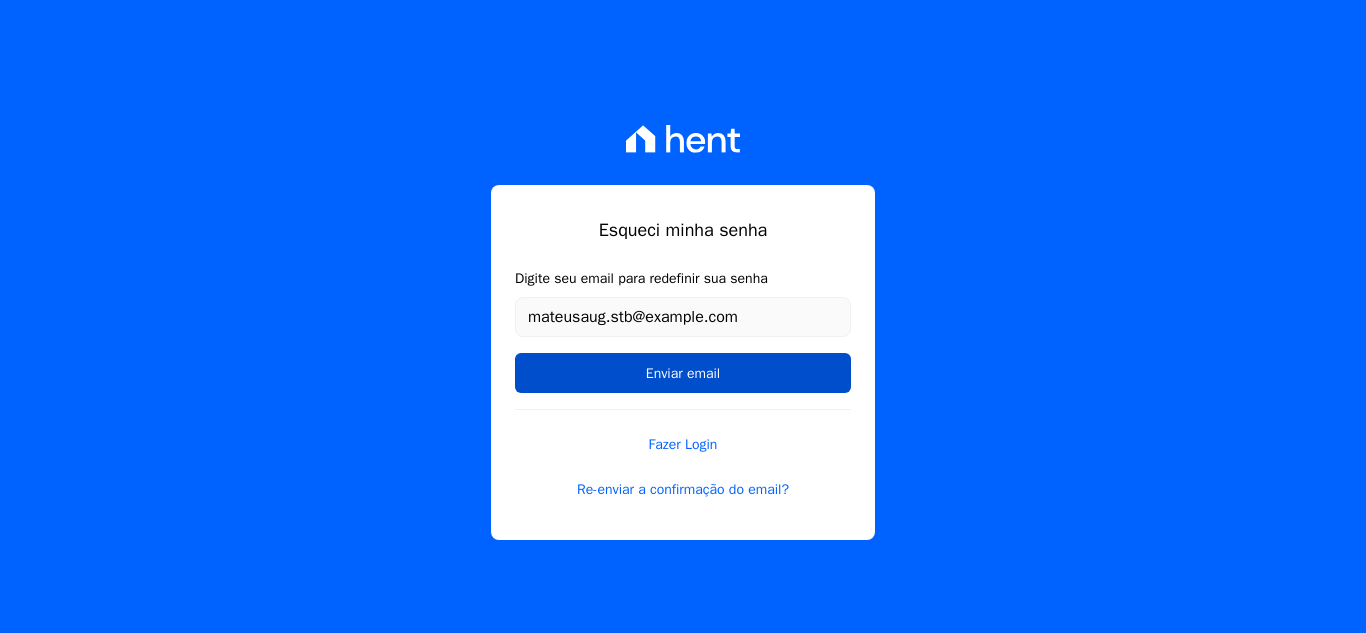 click on "Enviar email" at bounding box center [683, 373] 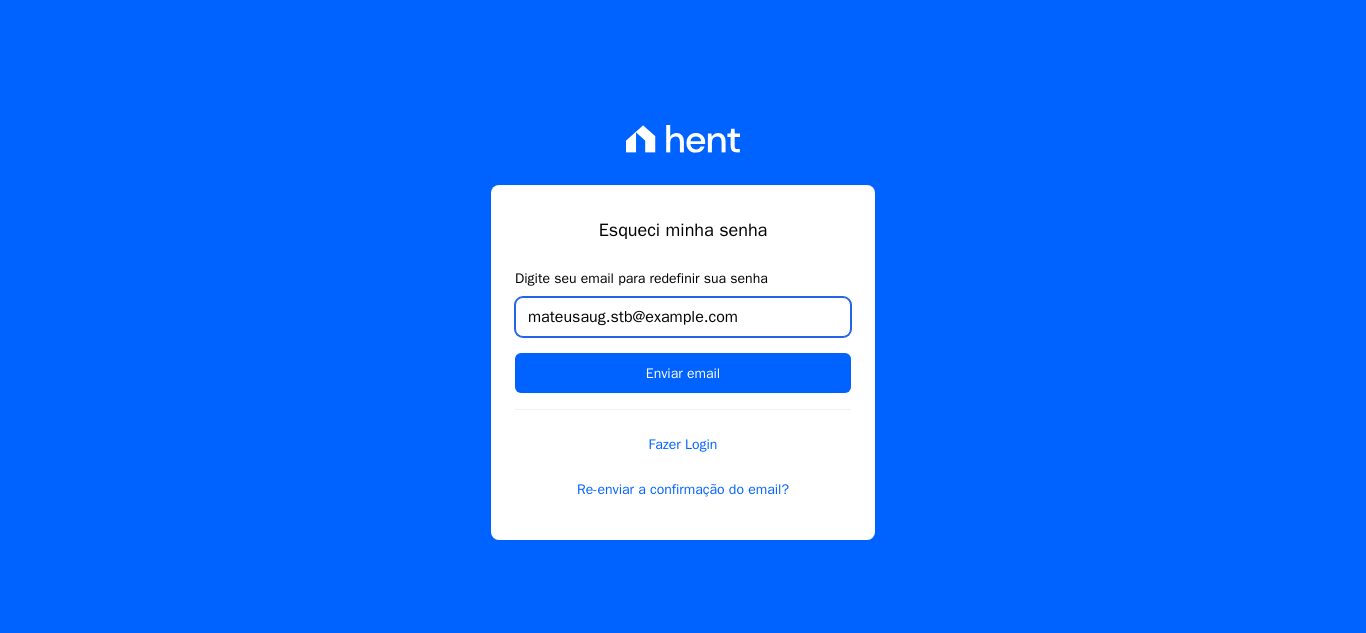 click on "mateusaug.stb@example.com" at bounding box center (683, 317) 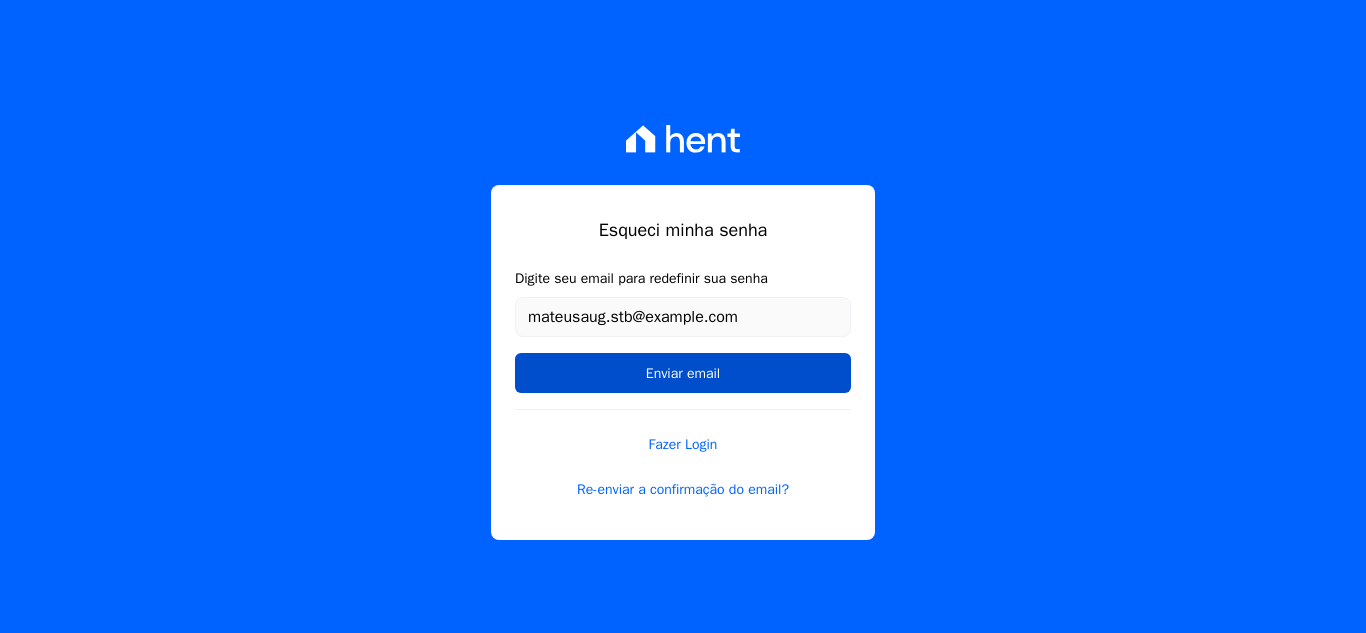 click on "Enviar email" at bounding box center [683, 373] 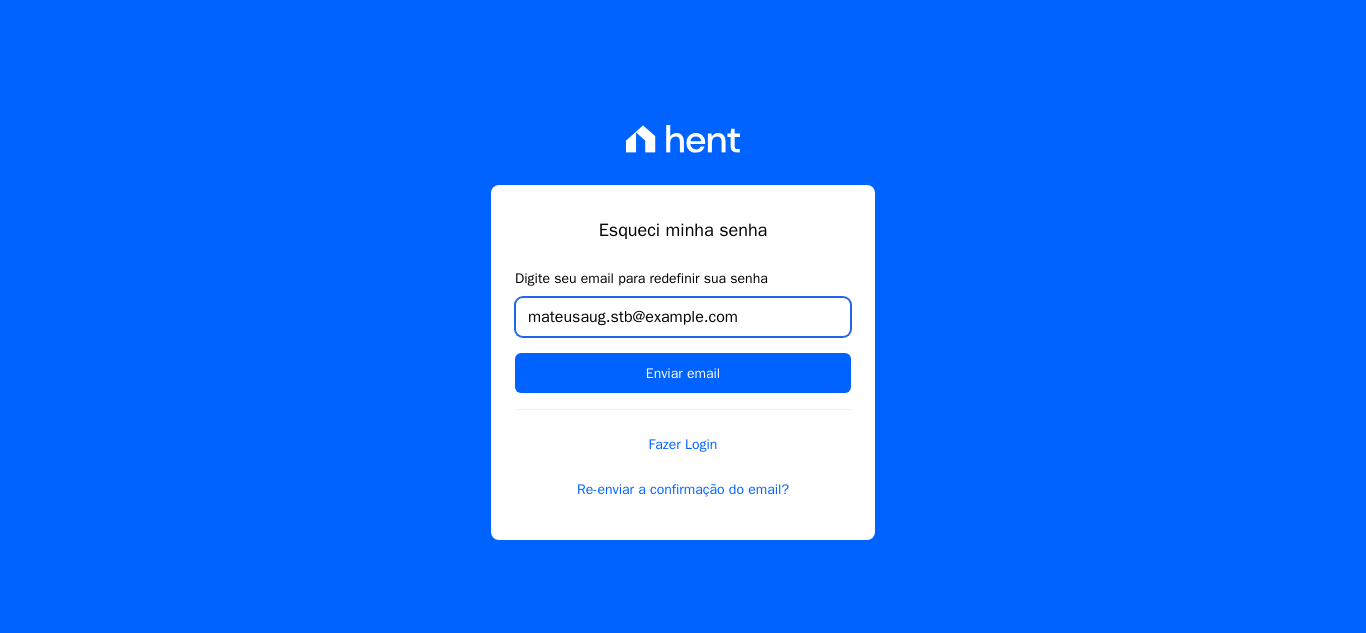 click on "[EMAIL]" at bounding box center [683, 317] 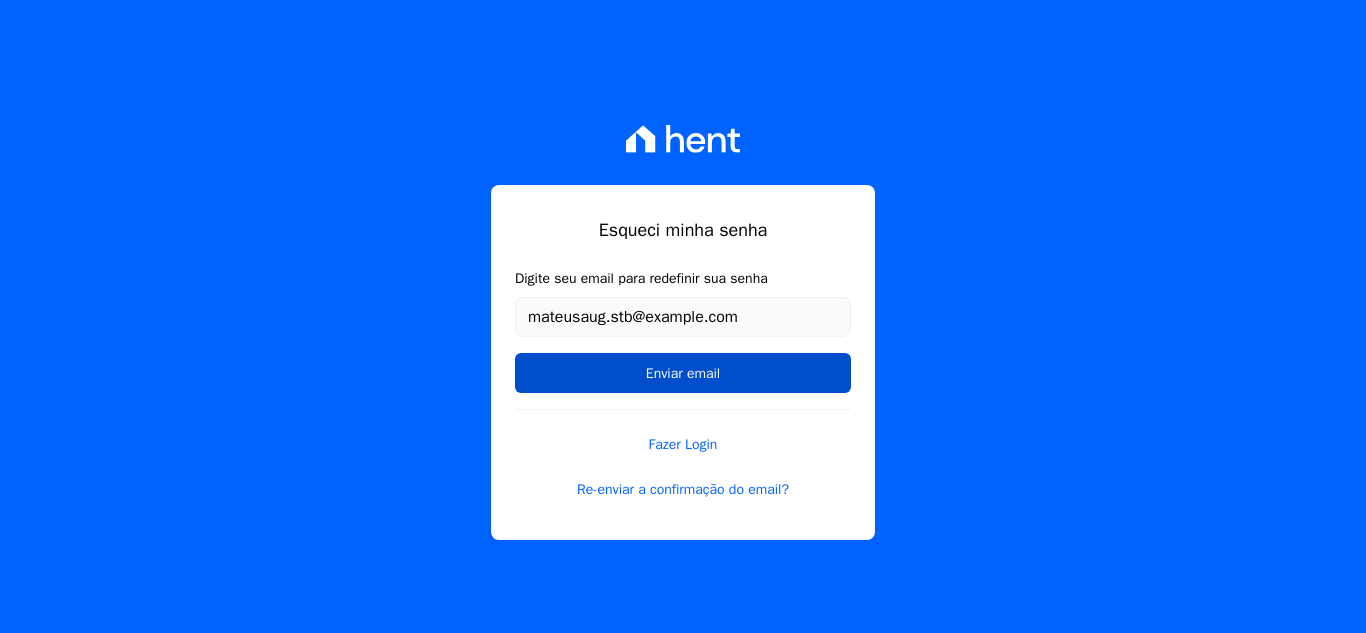 click on "Enviar email" at bounding box center [683, 373] 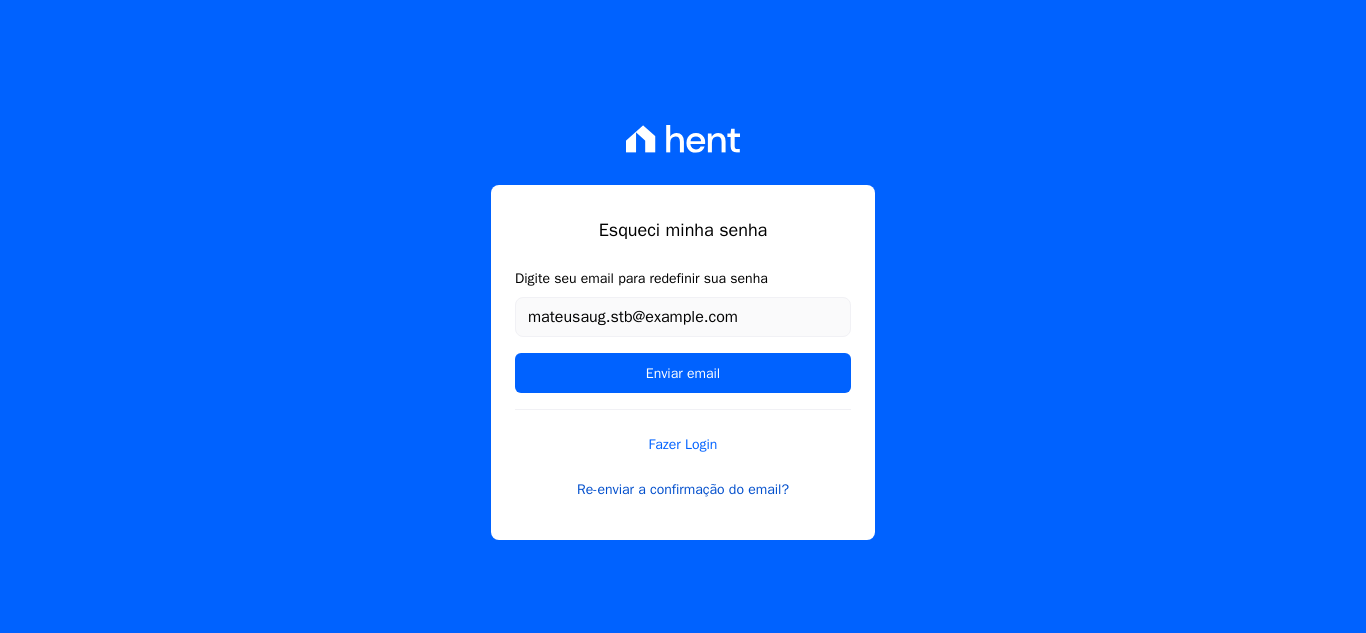 click on "Re-enviar a confirmação do email?" at bounding box center [683, 489] 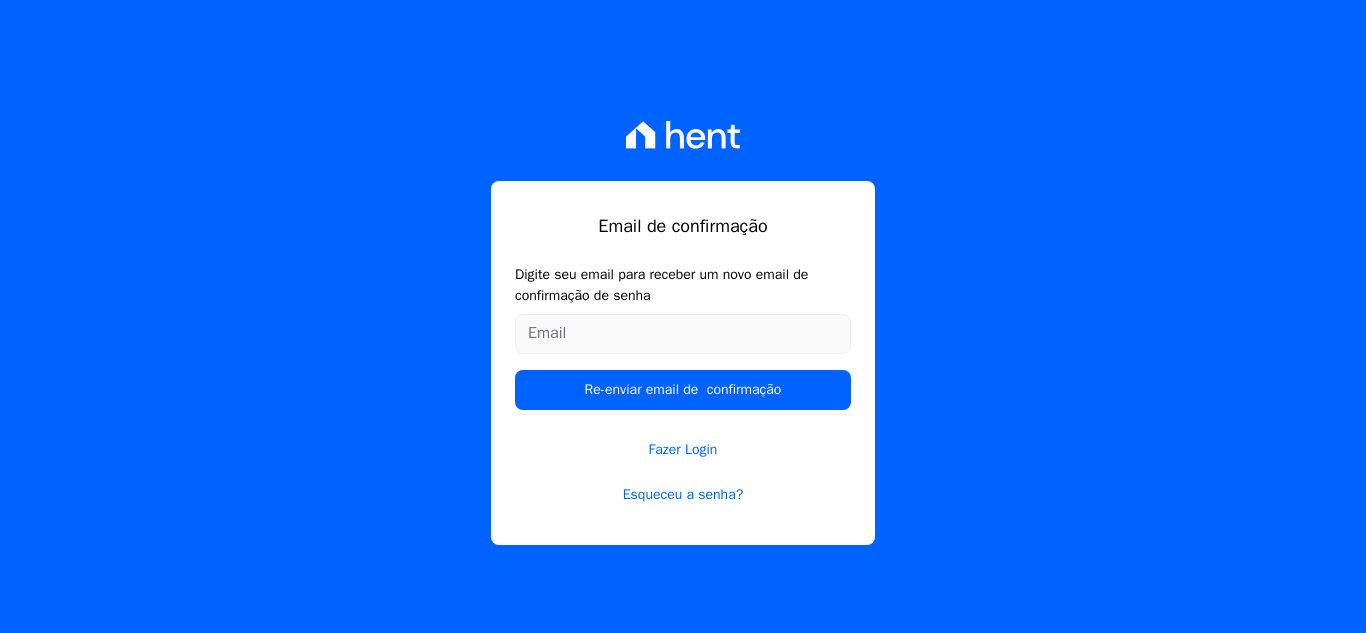 scroll, scrollTop: 0, scrollLeft: 0, axis: both 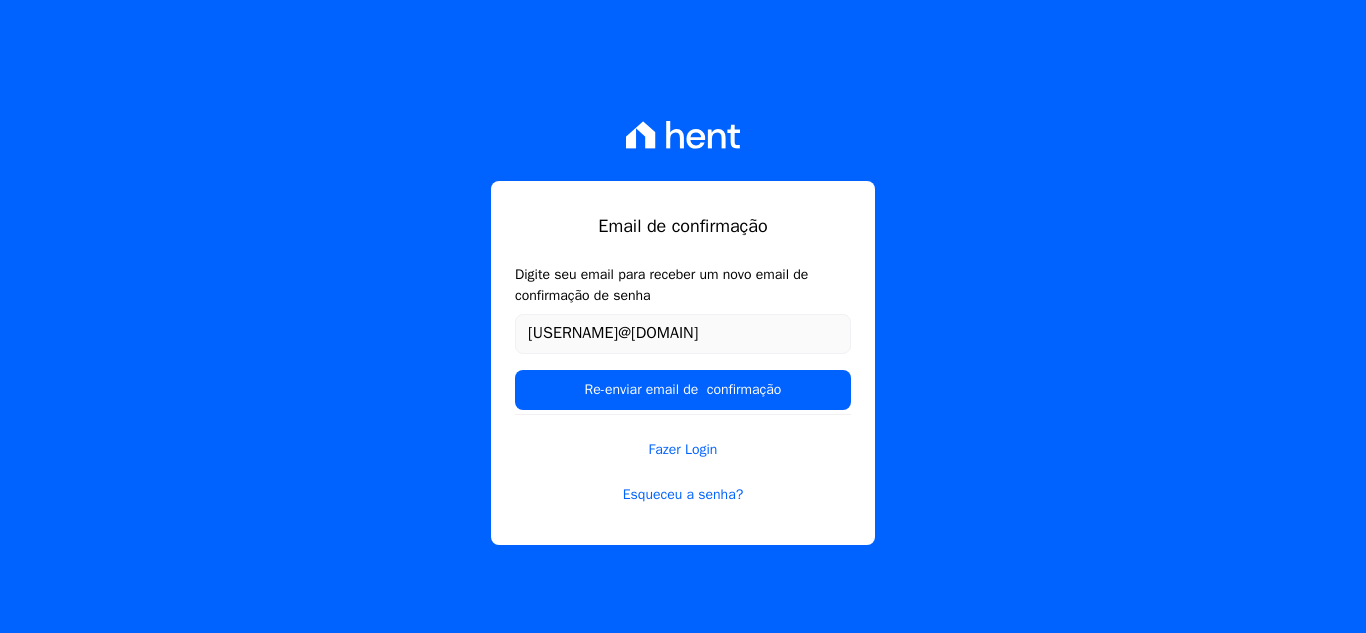 click on "Re-enviar email de  confirmação" at bounding box center [683, 390] 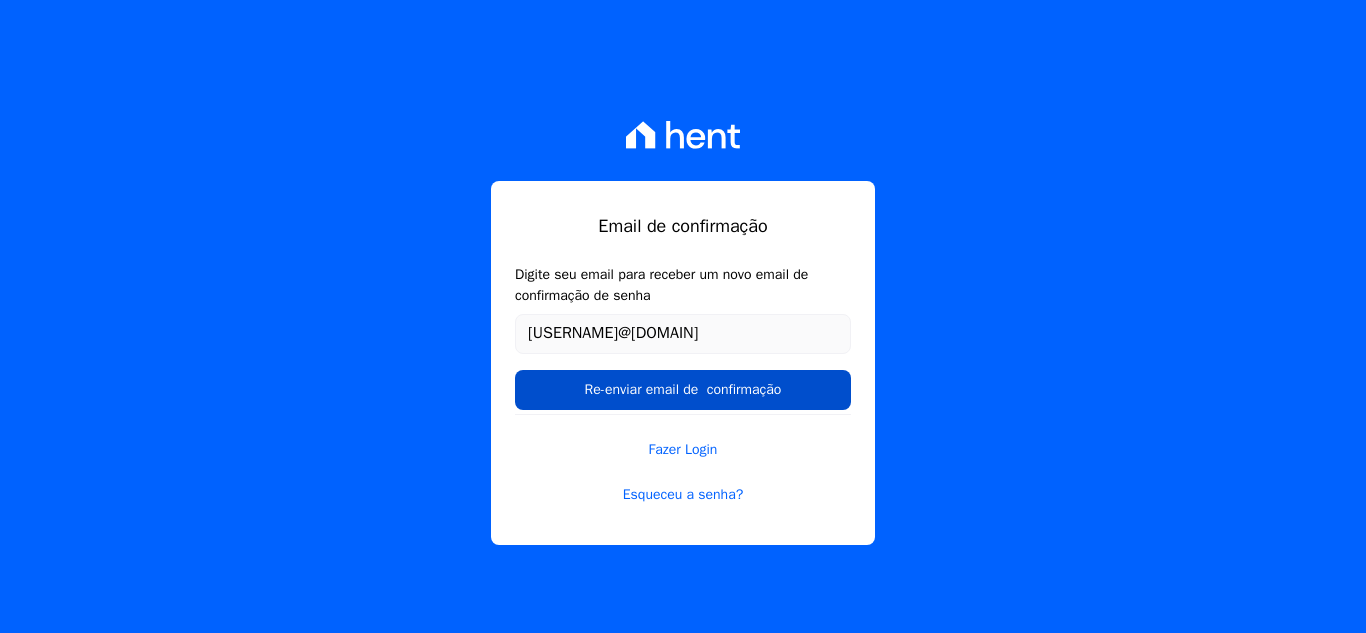 click on "Re-enviar email de  confirmação" at bounding box center [683, 390] 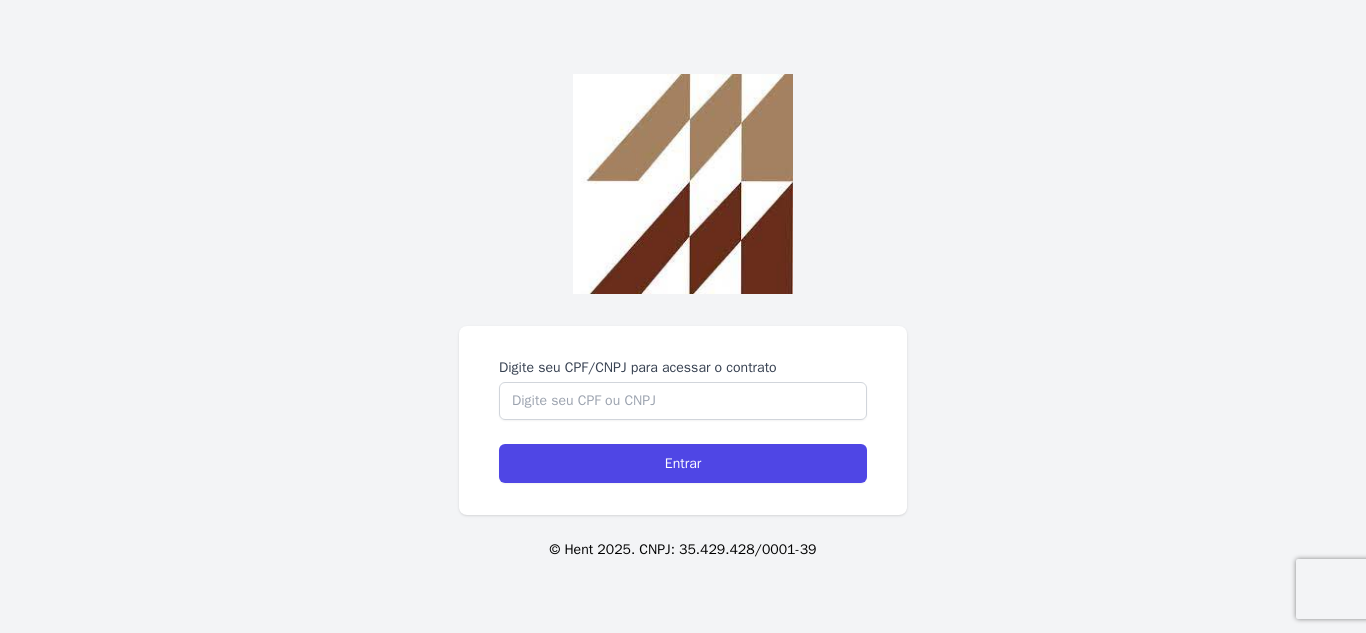 scroll, scrollTop: 0, scrollLeft: 0, axis: both 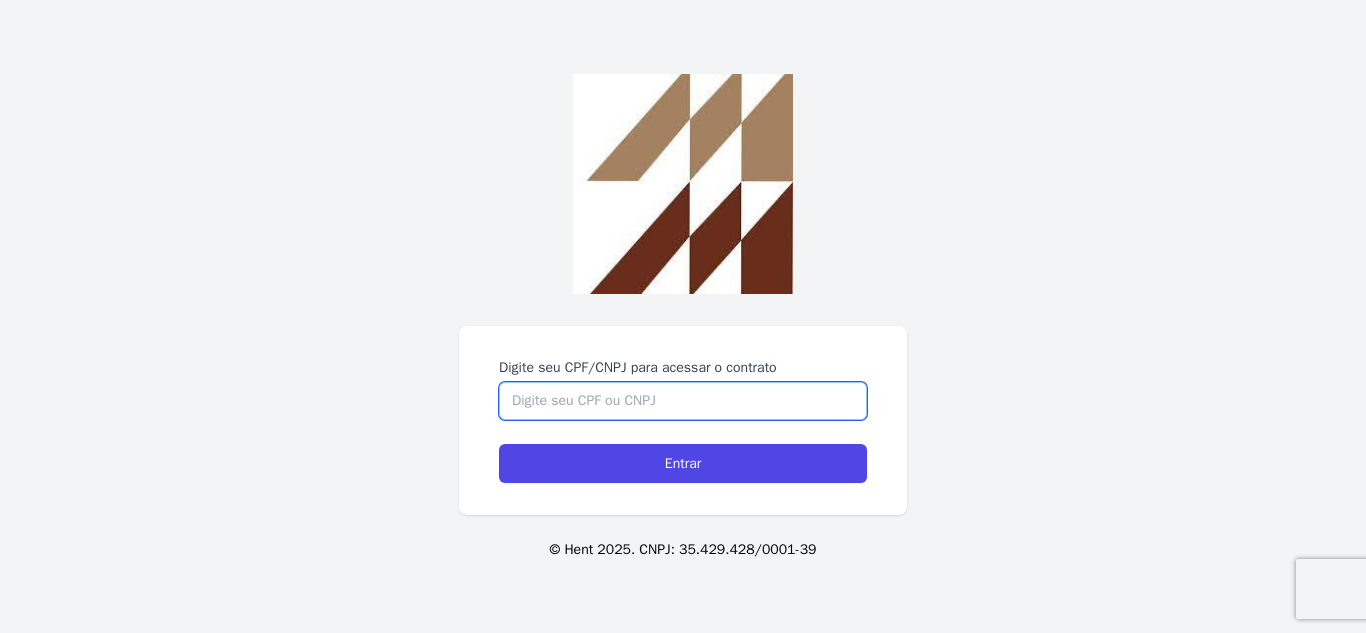 click on "Digite seu CPF/CNPJ para acessar o contrato" at bounding box center [683, 401] 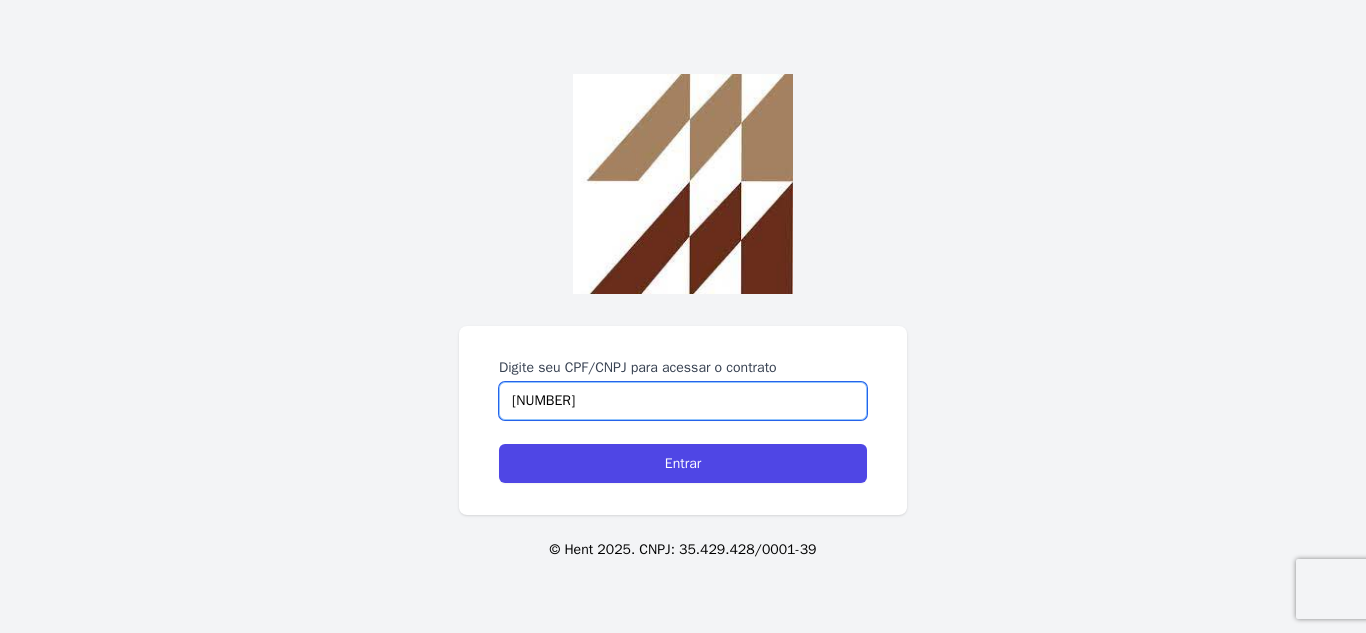 type on "10726873993" 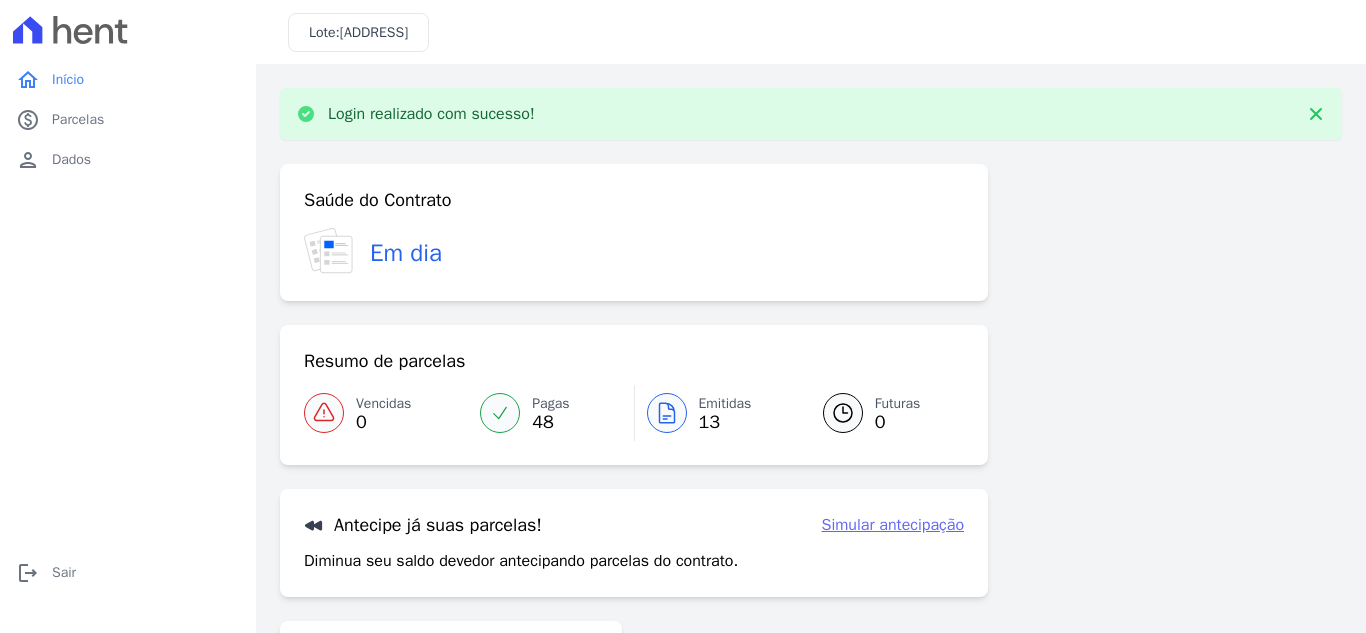 scroll, scrollTop: 0, scrollLeft: 0, axis: both 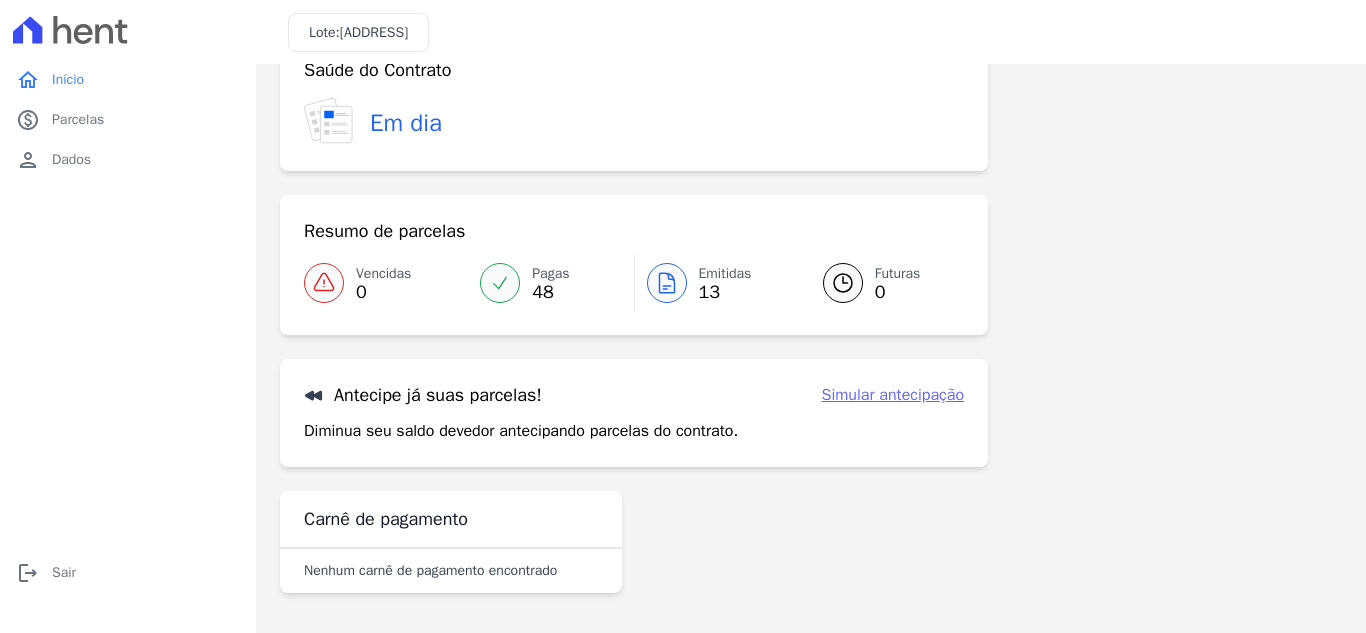 click on "Simular antecipação" at bounding box center (893, 395) 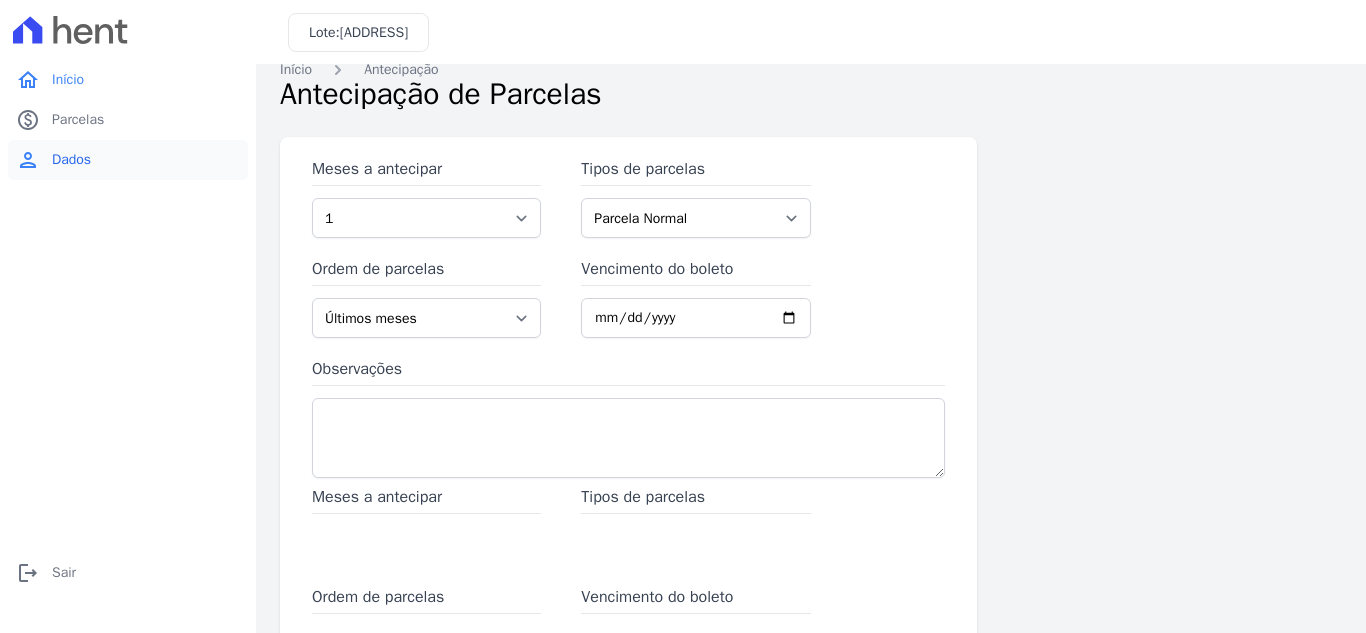 scroll, scrollTop: 18, scrollLeft: 0, axis: vertical 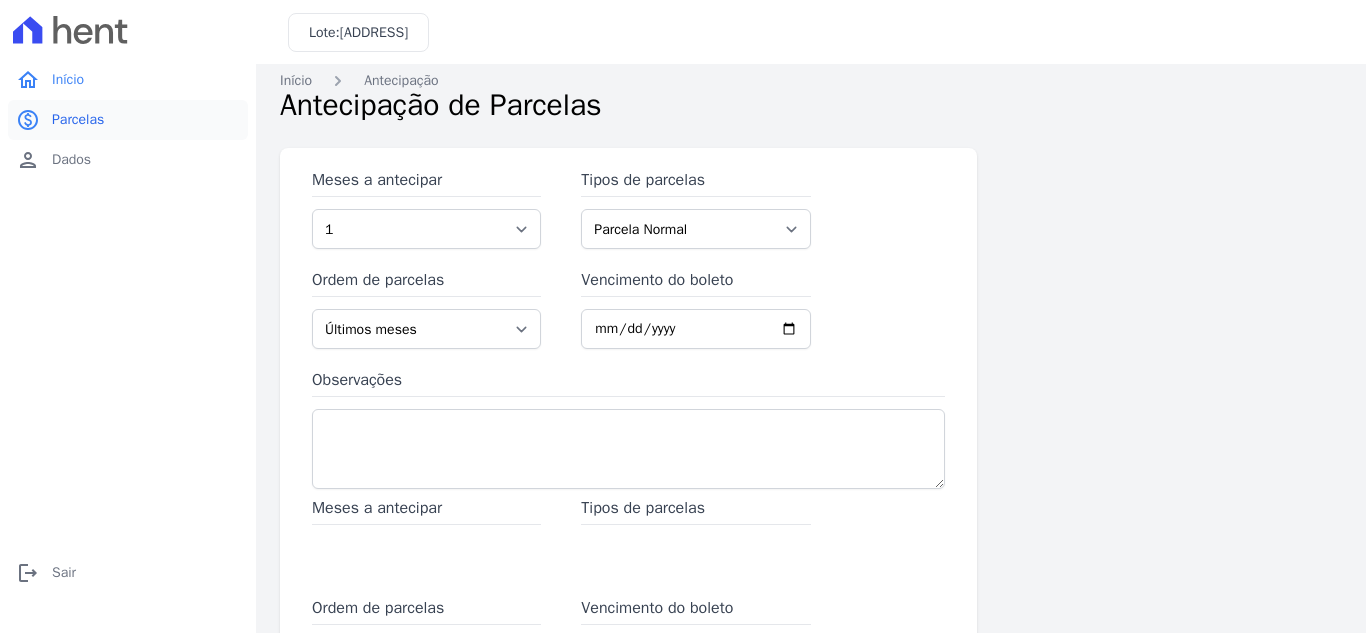 click on "Parcelas" at bounding box center [78, 120] 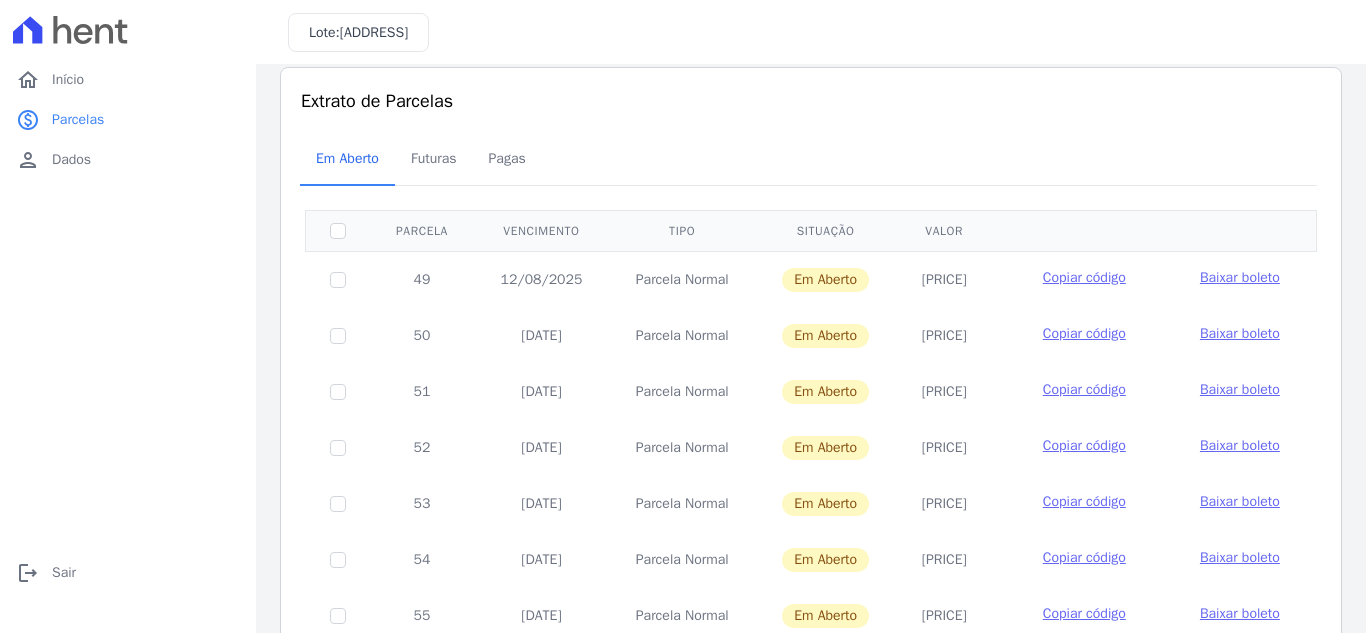 scroll, scrollTop: 0, scrollLeft: 0, axis: both 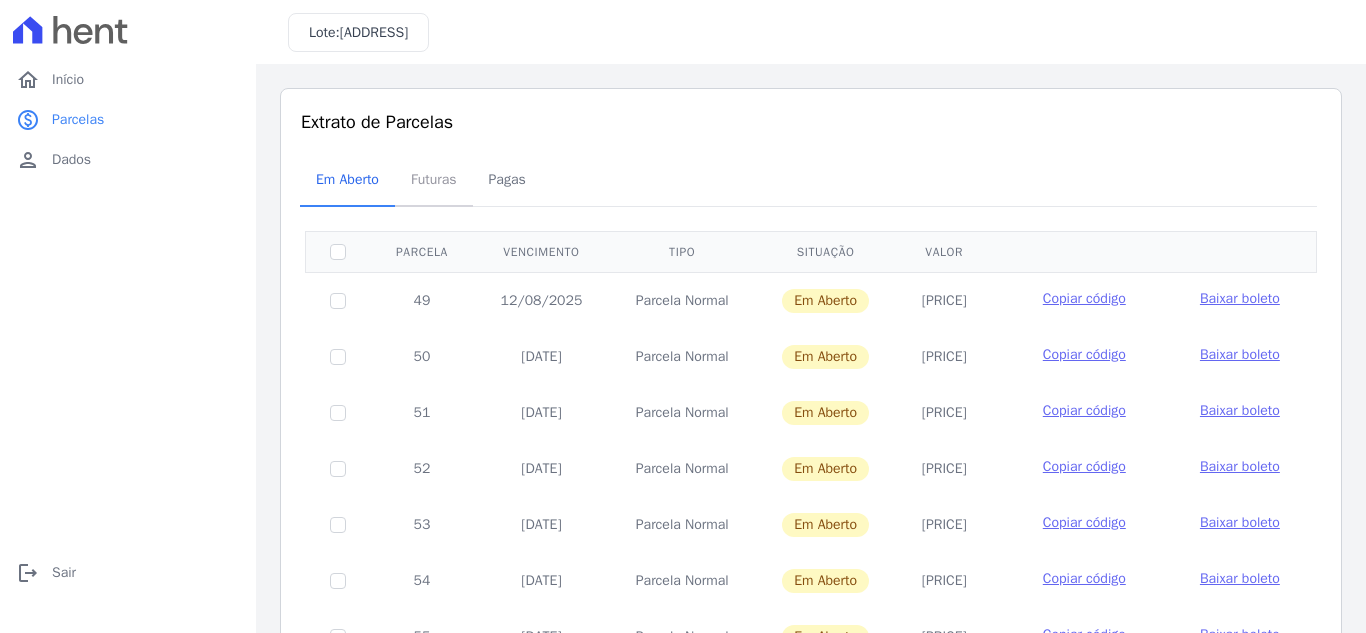 click on "Futuras" at bounding box center (434, 179) 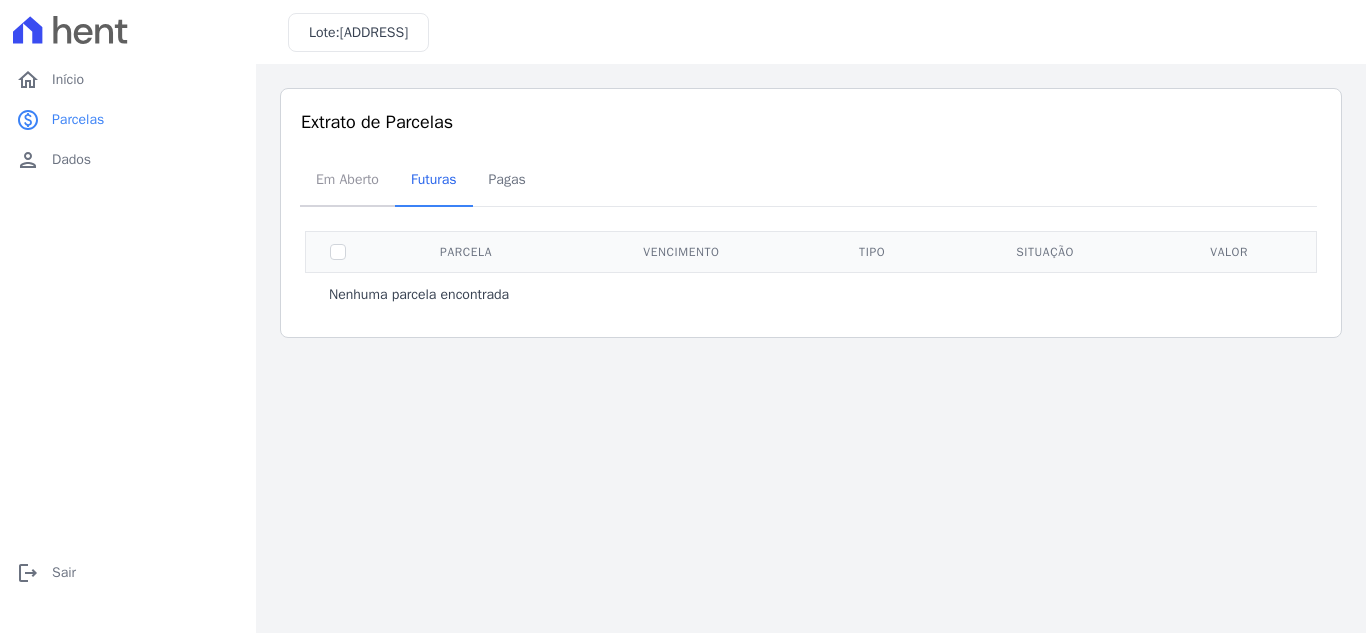 click on "Em Aberto" at bounding box center (347, 179) 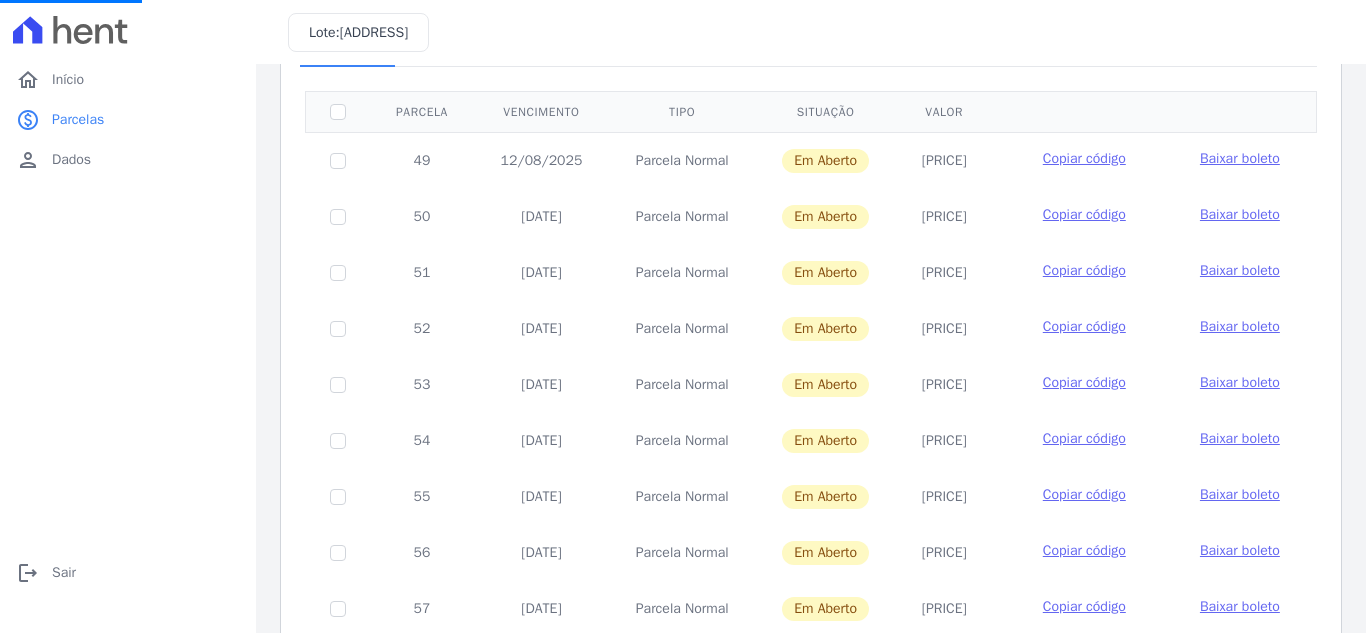 scroll, scrollTop: 600, scrollLeft: 0, axis: vertical 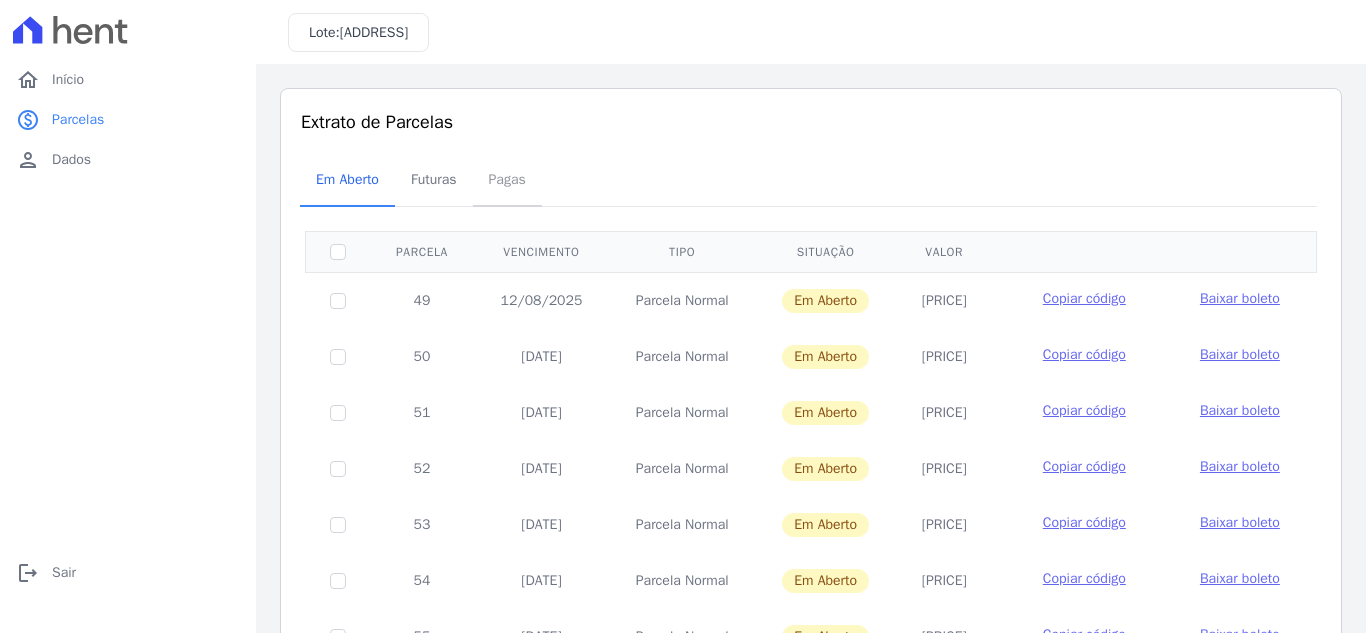 click on "Pagas" at bounding box center (507, 179) 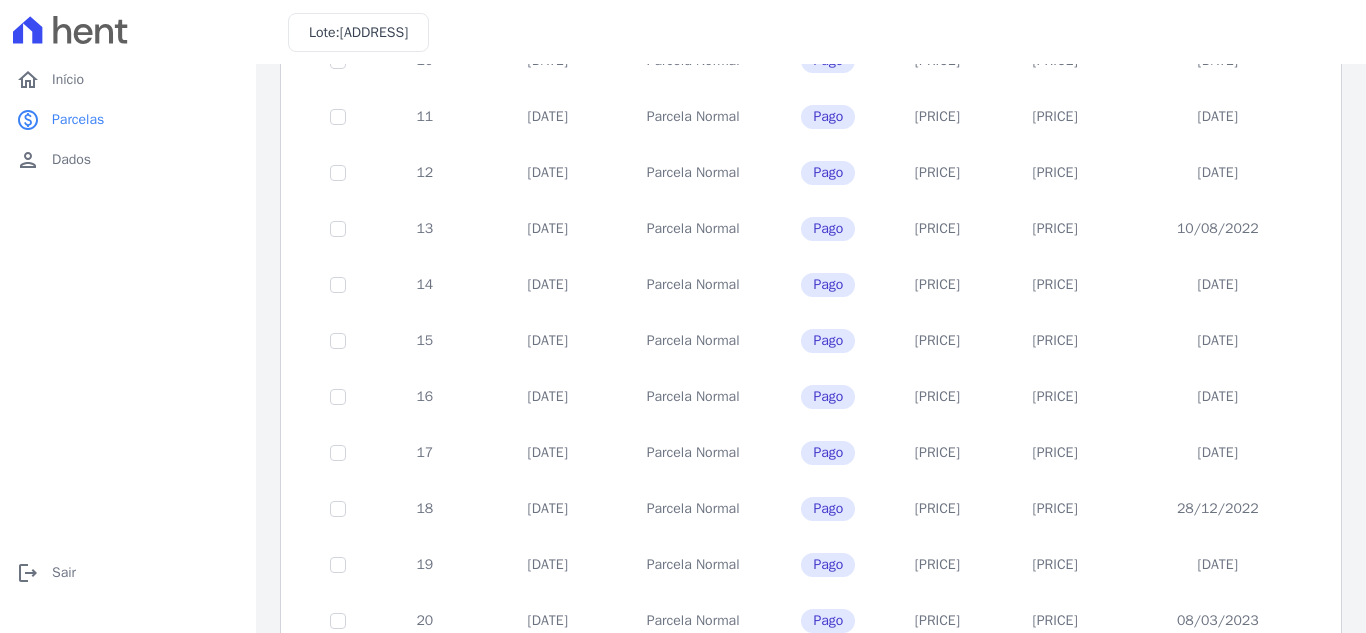 scroll, scrollTop: 876, scrollLeft: 0, axis: vertical 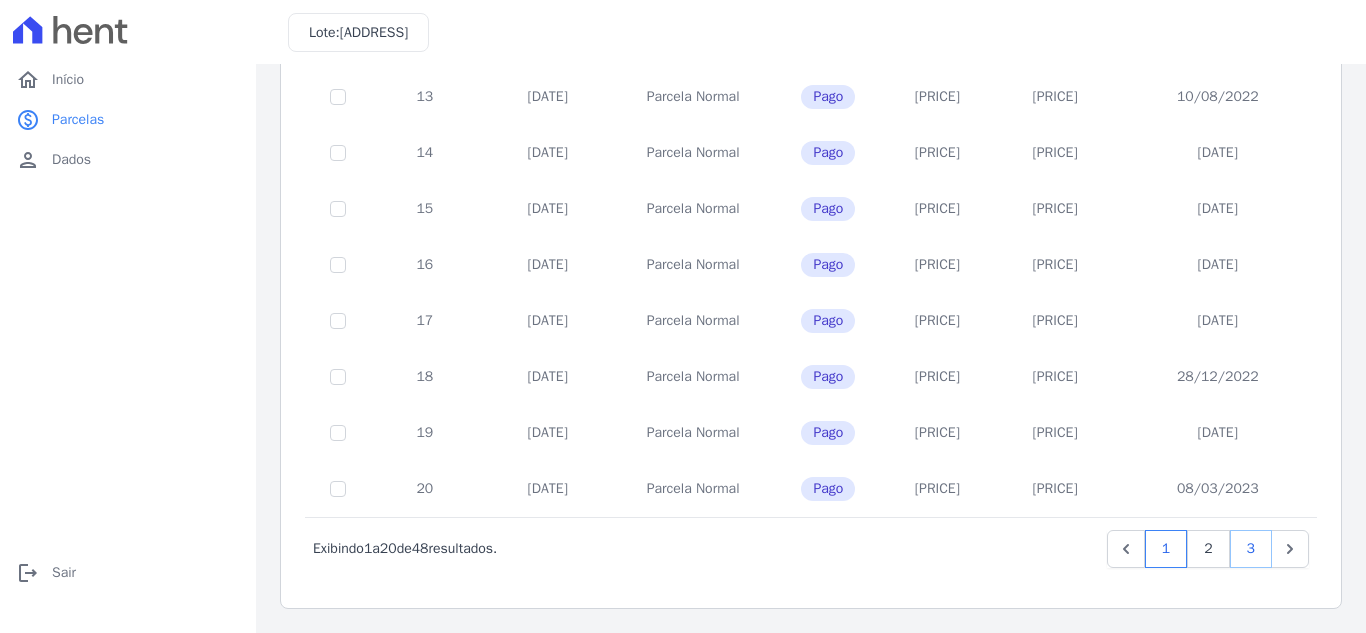 click on "3" at bounding box center (1251, 549) 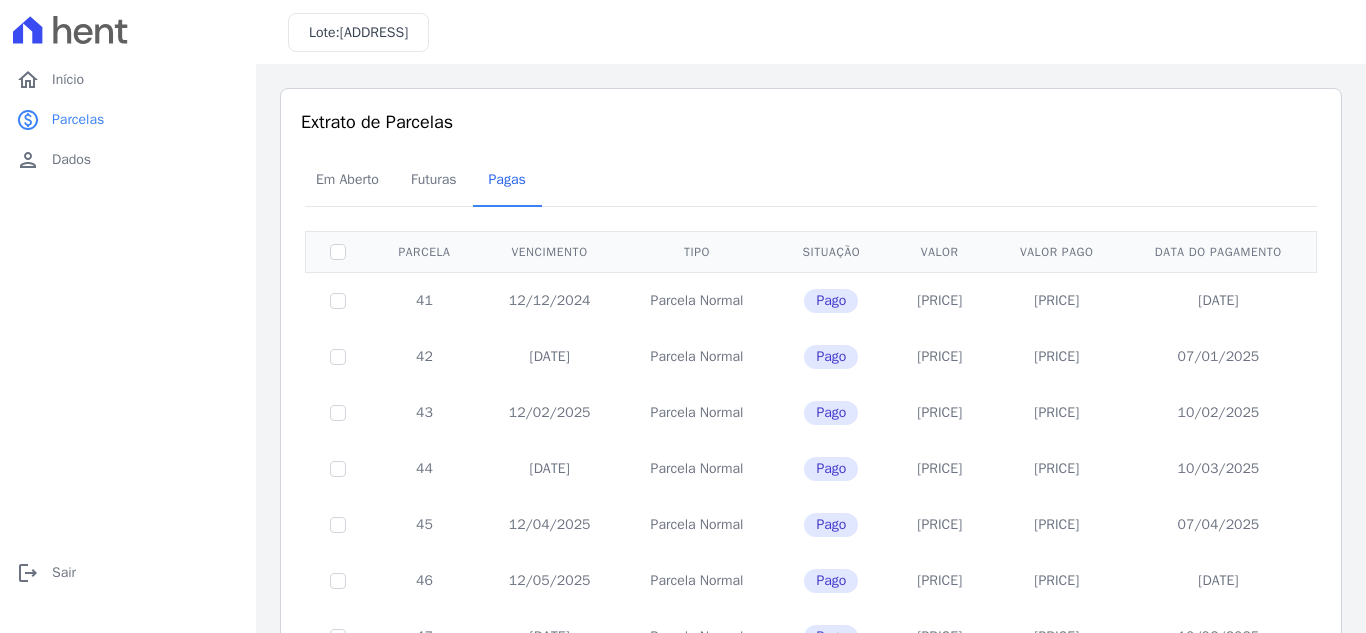 scroll, scrollTop: 204, scrollLeft: 0, axis: vertical 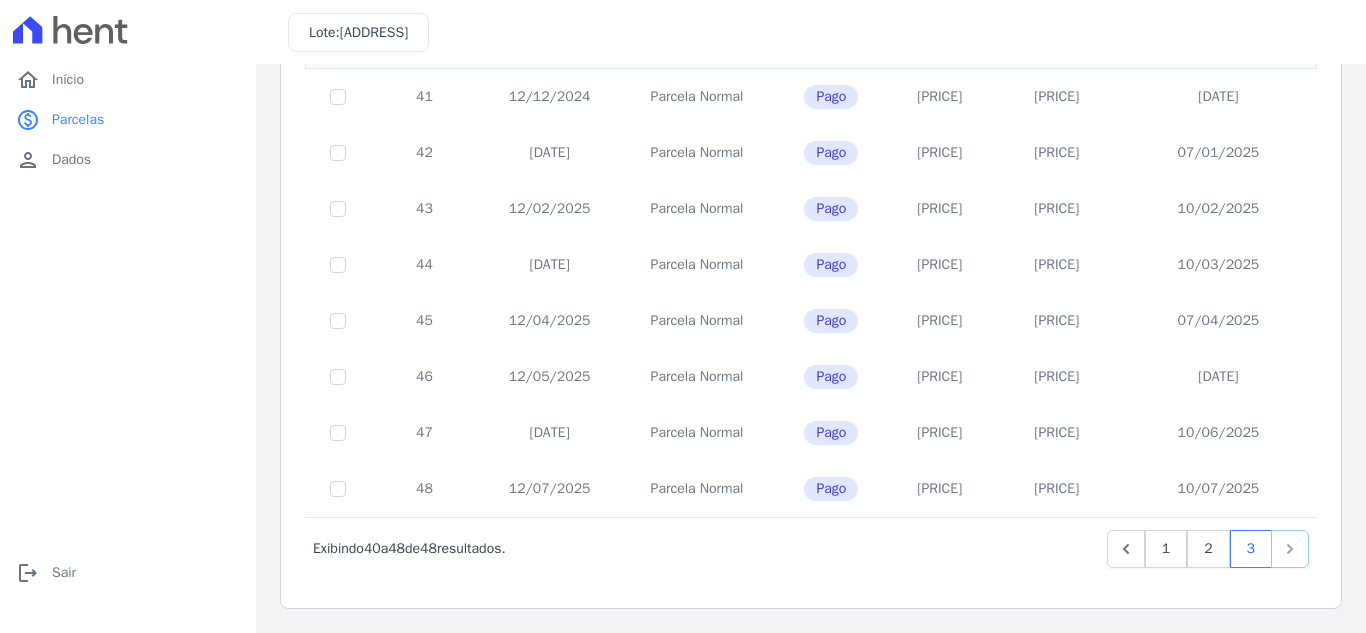 click at bounding box center (1290, 549) 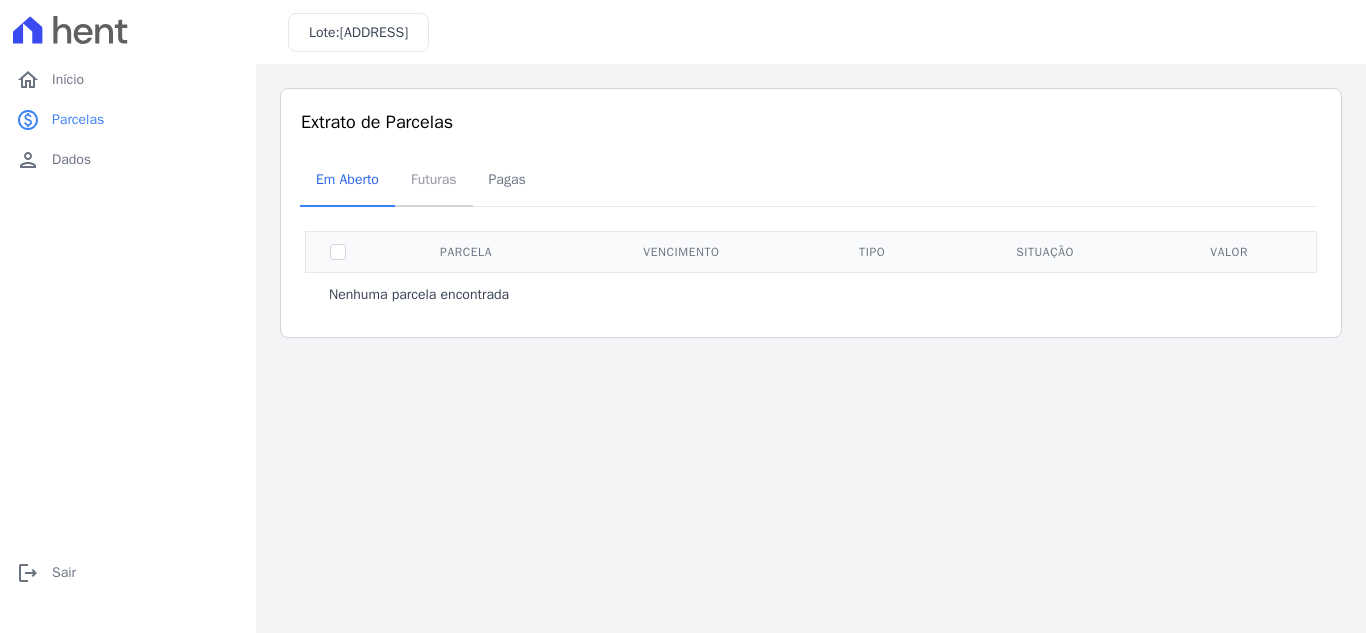 click on "Futuras" at bounding box center (434, 179) 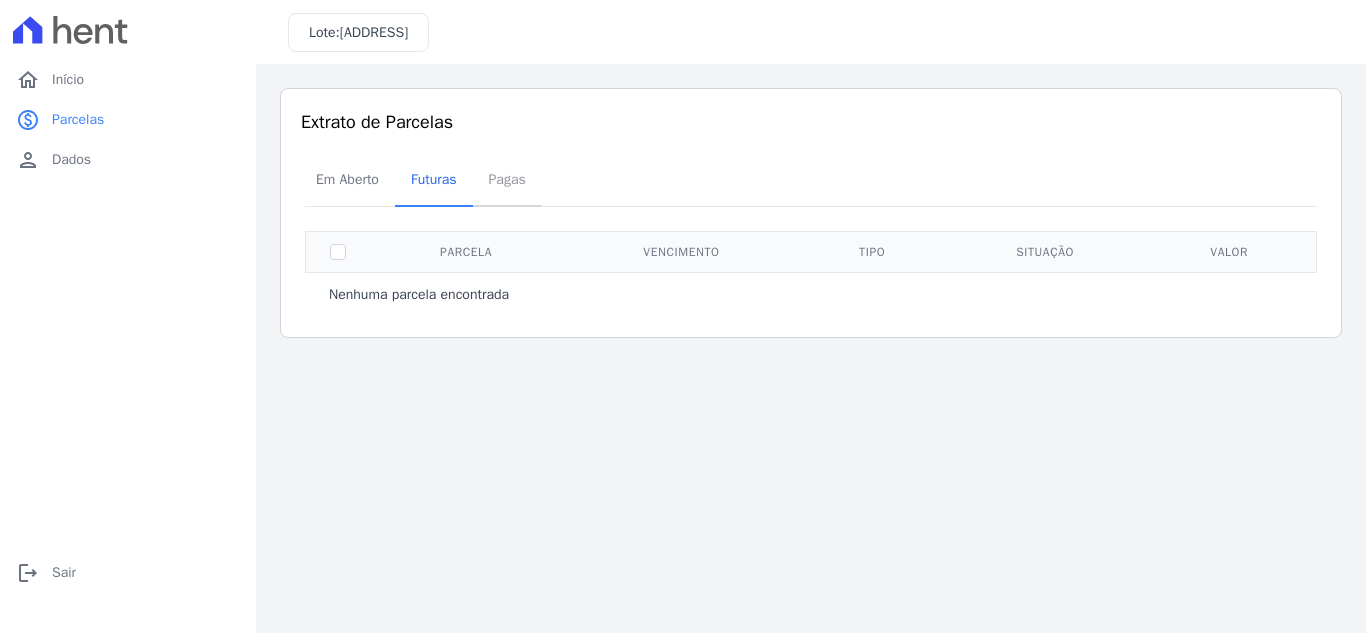 click on "Pagas" at bounding box center (507, 179) 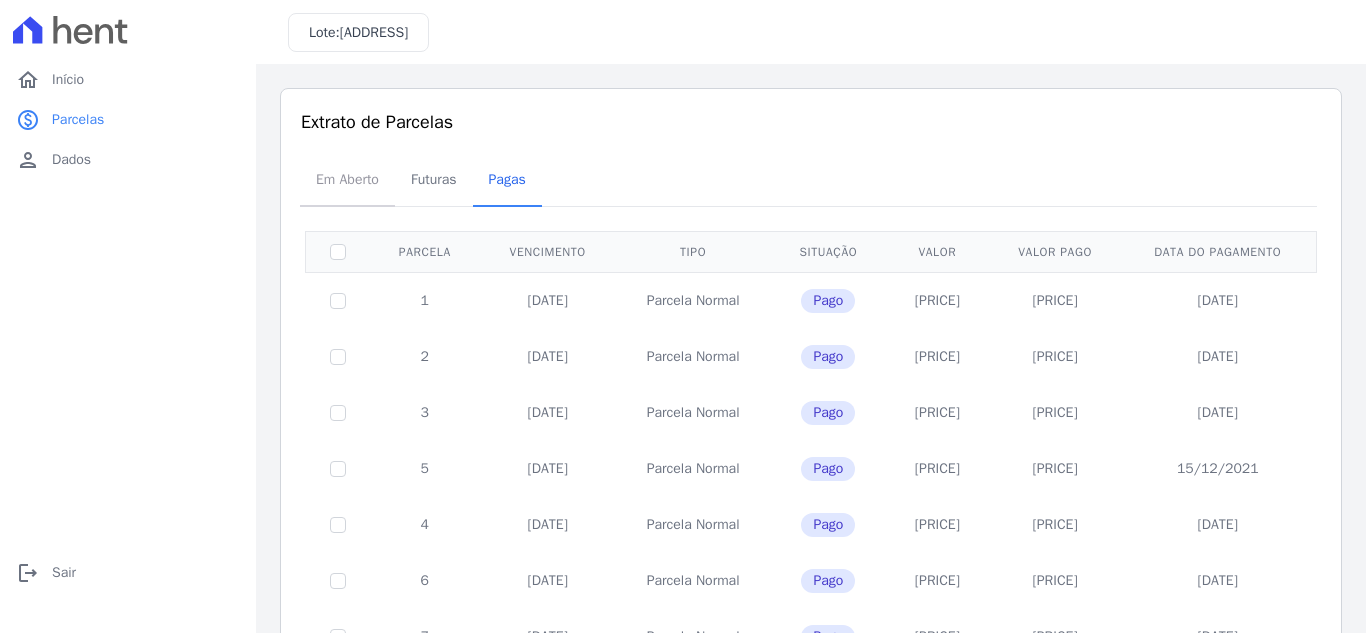 click on "Em Aberto" at bounding box center [347, 179] 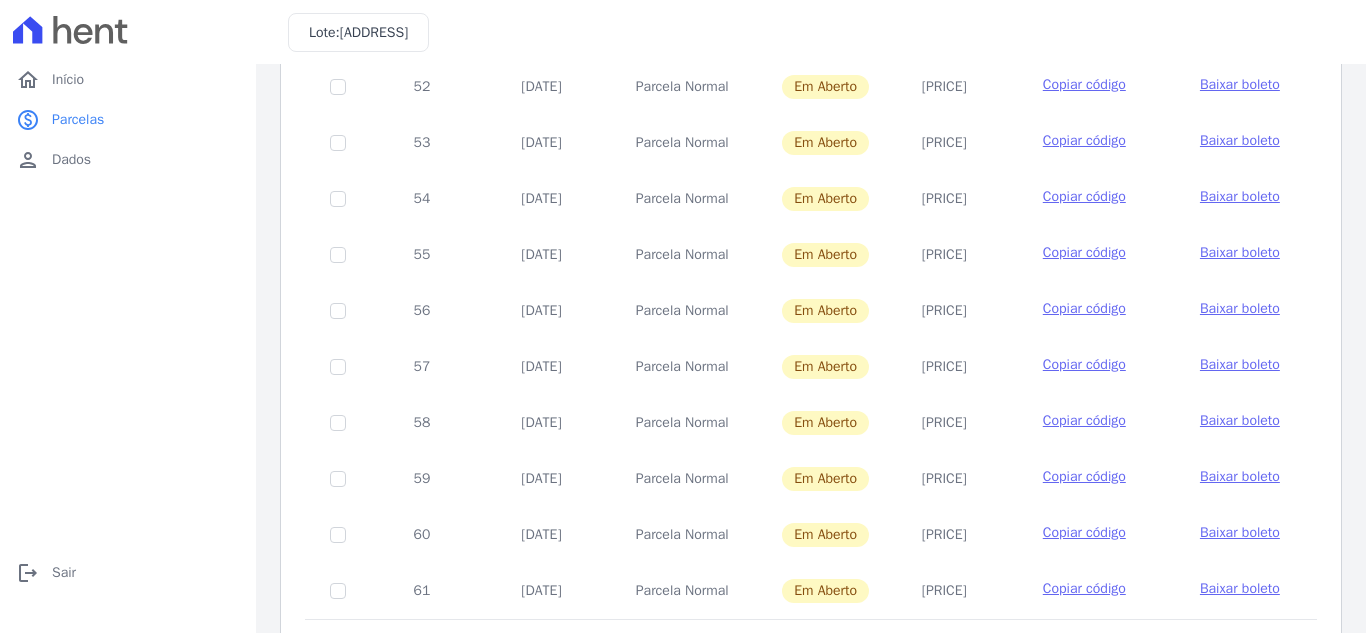 scroll, scrollTop: 0, scrollLeft: 0, axis: both 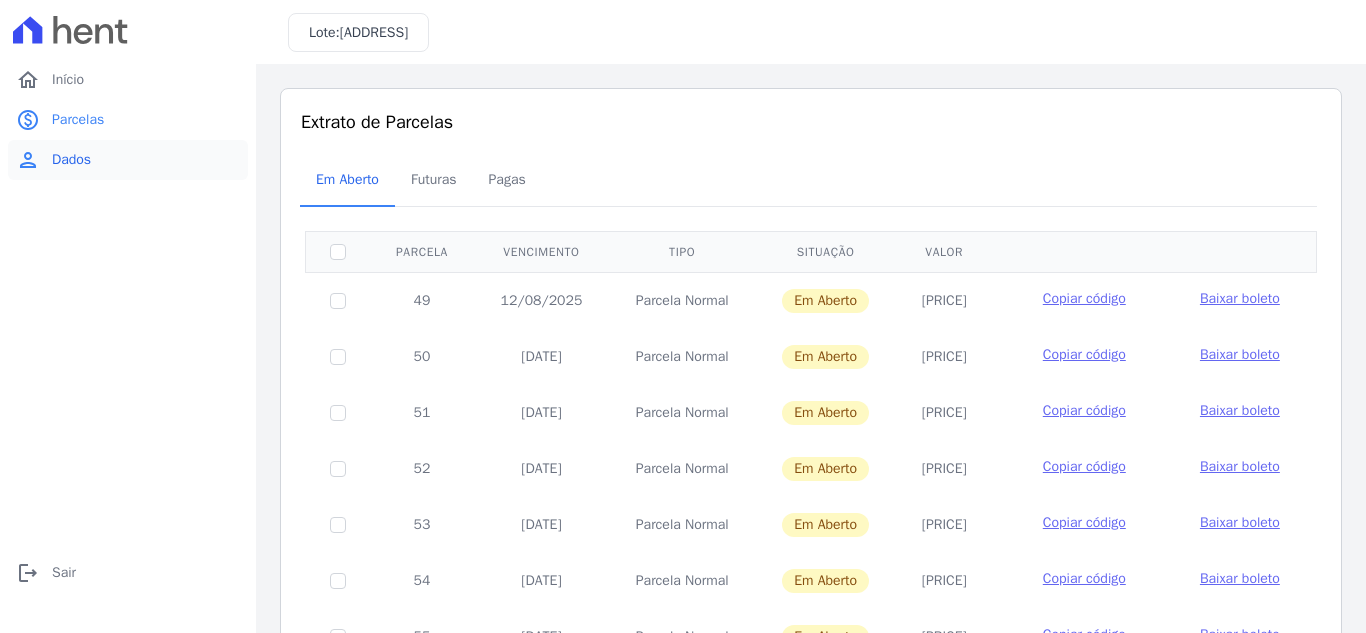 click on "person Dados" at bounding box center [128, 160] 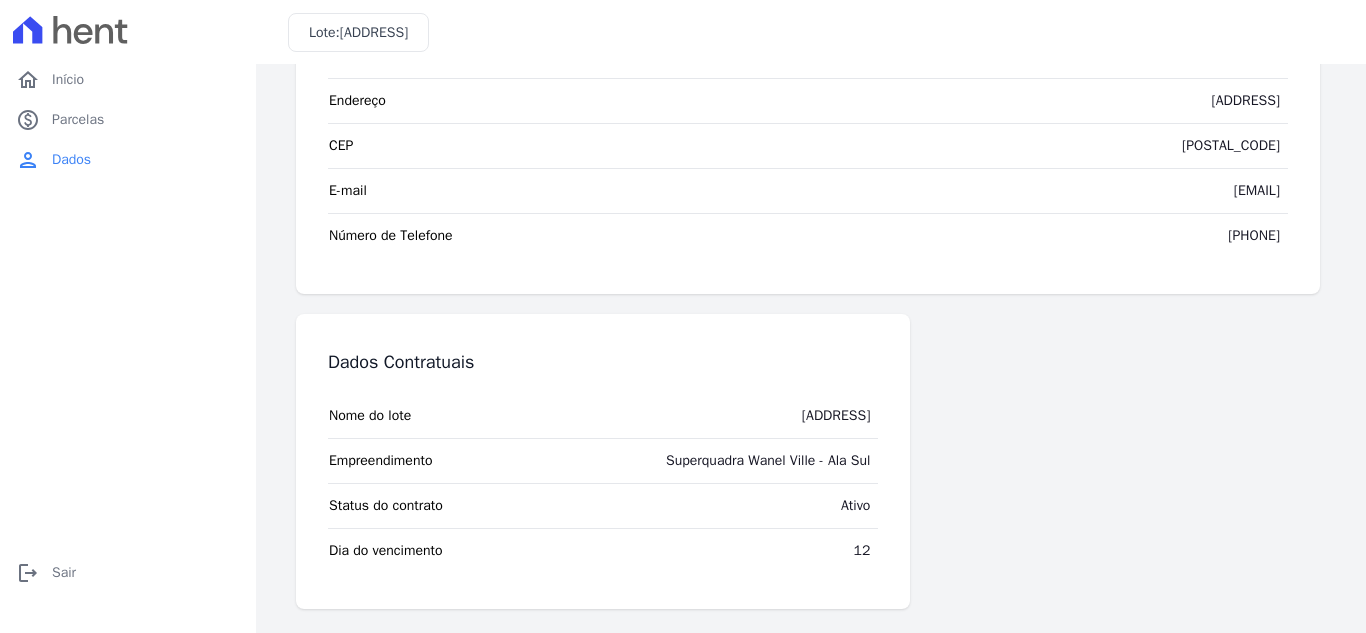 scroll, scrollTop: 0, scrollLeft: 0, axis: both 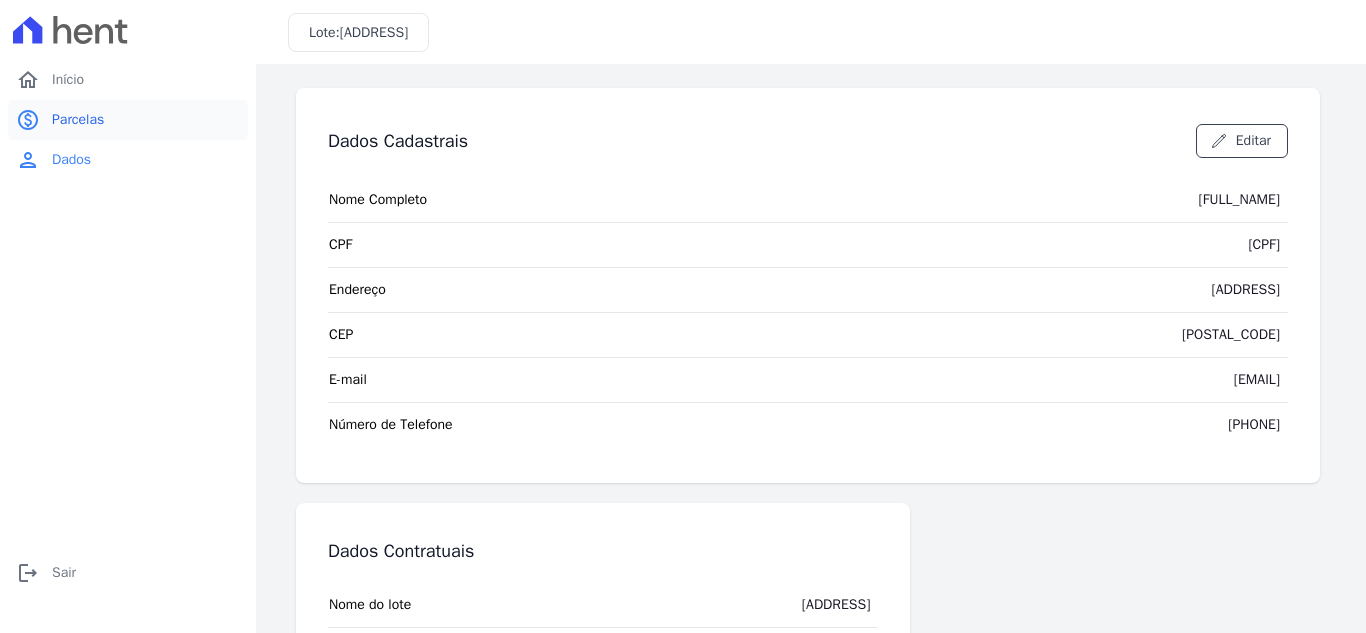 click on "paid Parcelas" at bounding box center [128, 120] 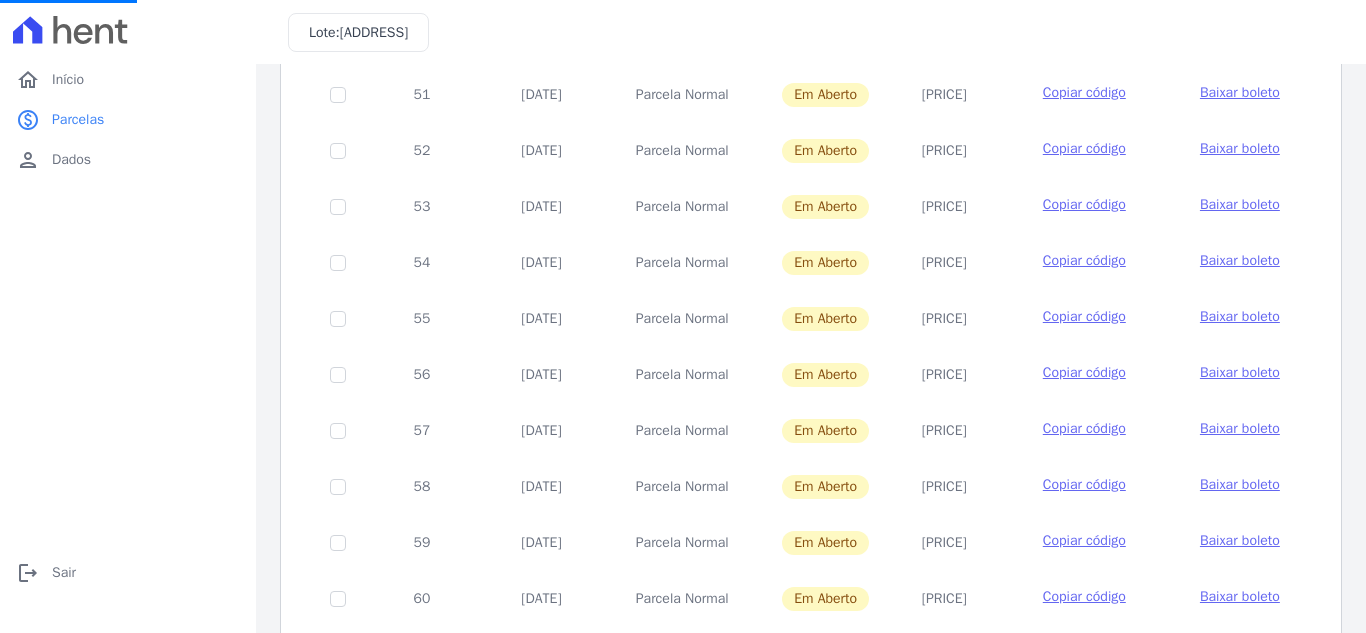 scroll, scrollTop: 400, scrollLeft: 0, axis: vertical 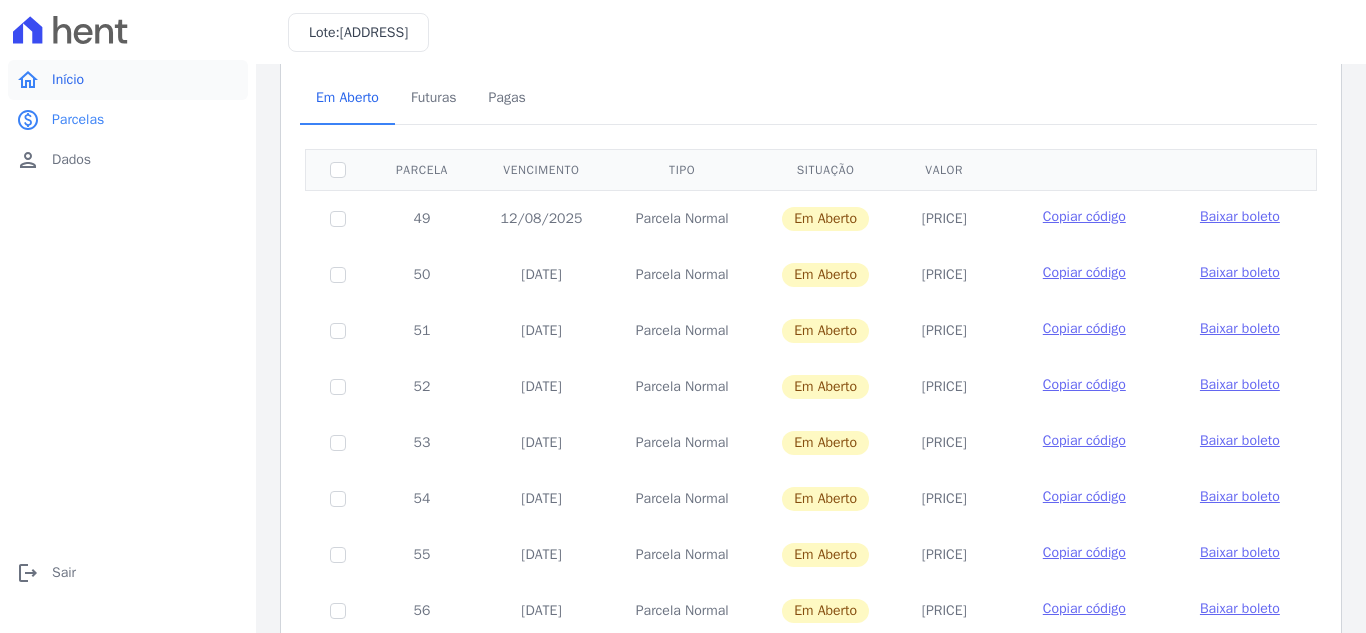click on "Início" at bounding box center [68, 80] 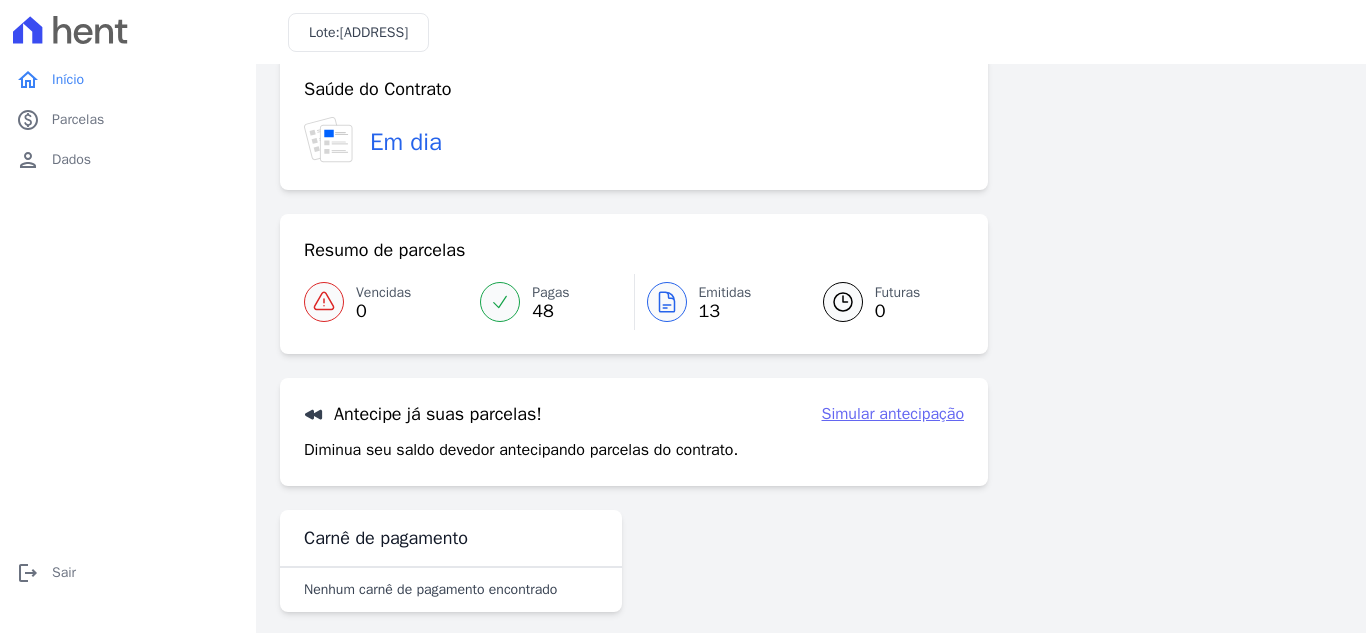 scroll, scrollTop: 54, scrollLeft: 0, axis: vertical 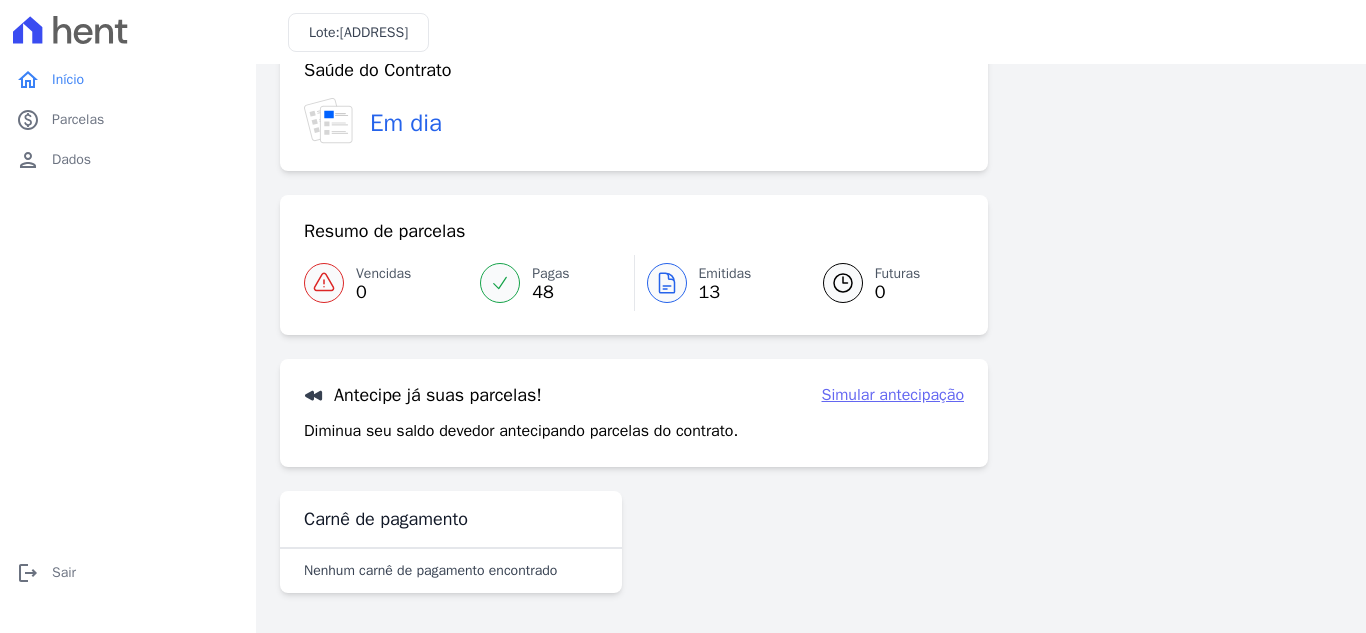 click on "Antecipe já suas parcelas!
Simular antecipação
Diminua seu saldo devedor antecipando parcelas do contrato.
Simular antecipação" at bounding box center [634, 413] 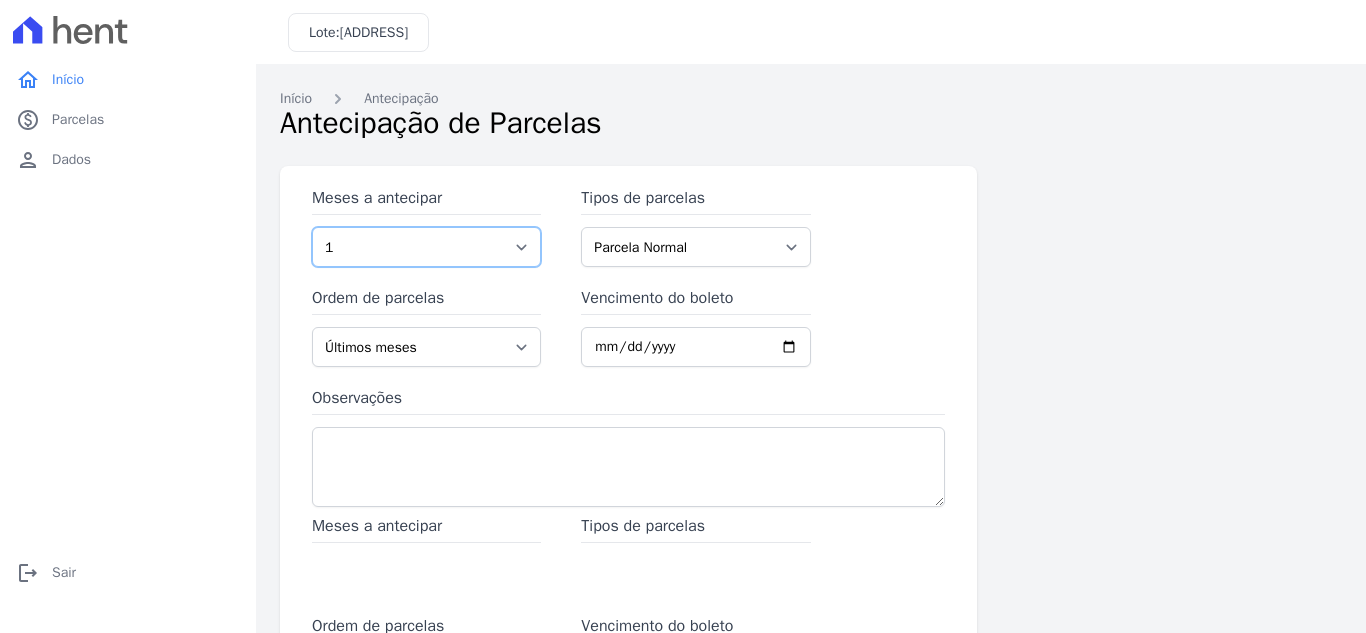 click on "1
2
3
4
5
6
7
8
9
10
11
12
13
14
15
16
17
18
19
20
21
22
23
24
25
26
27
28
29
30
31
32
33
34
35
36
37
38
39
40
41
42
43
44
45
46
47
48
49
50
51
52
53
54
55
56
57
58
59
60" at bounding box center [426, 247] 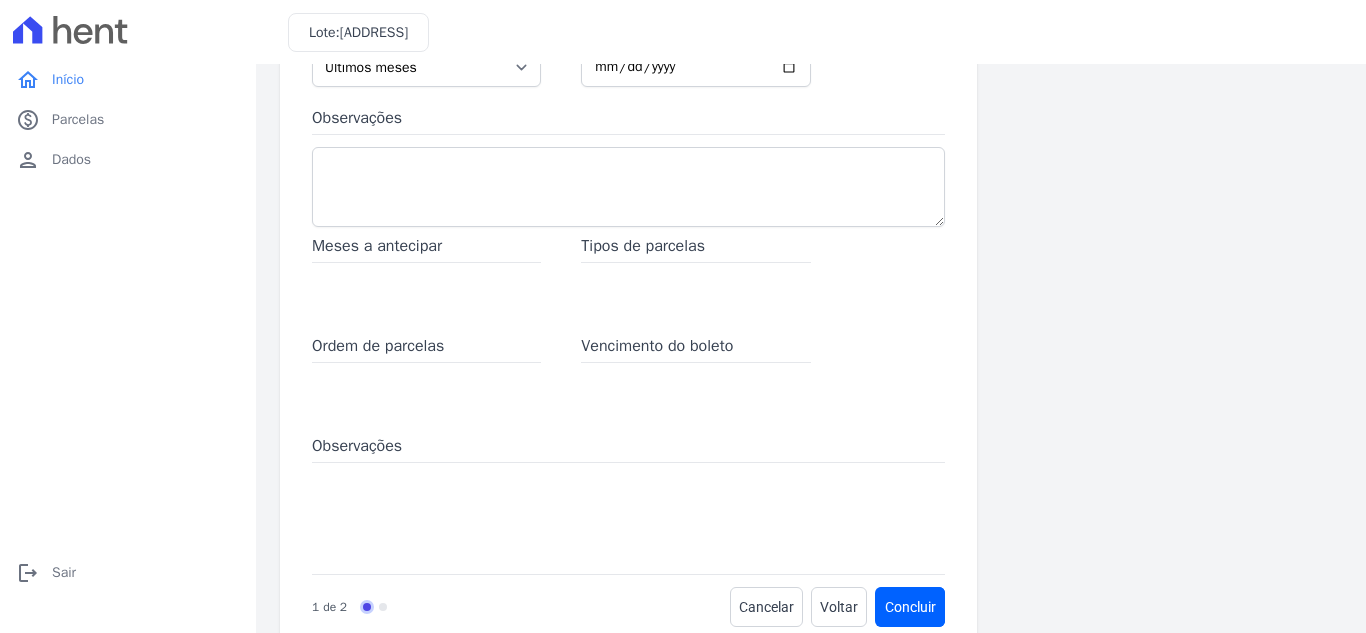 scroll, scrollTop: 300, scrollLeft: 0, axis: vertical 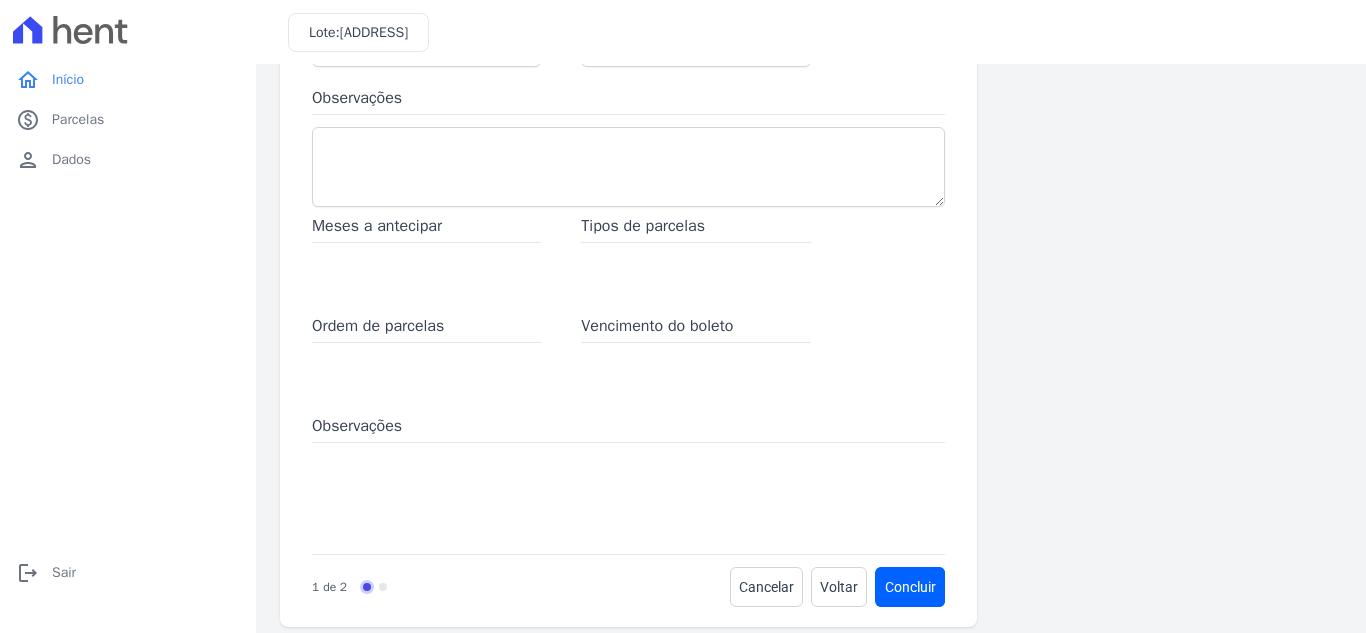 click on "Meses a antecipar" at bounding box center [426, 254] 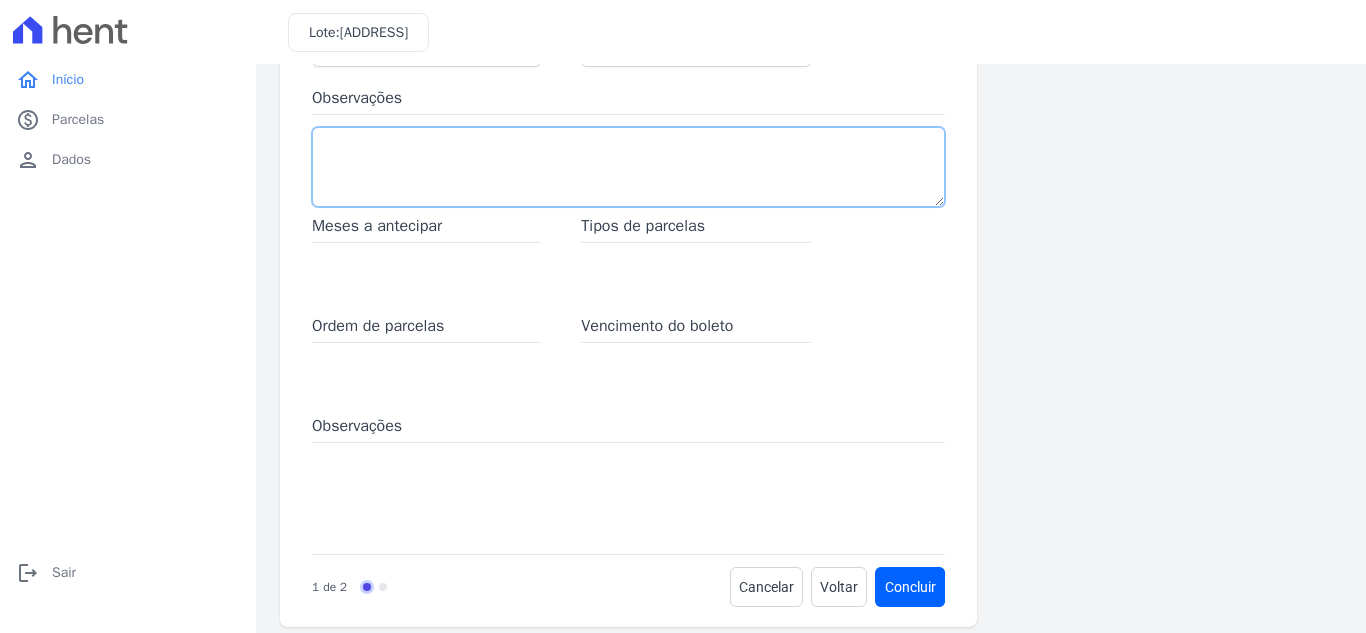 click on "Observações" at bounding box center [628, 167] 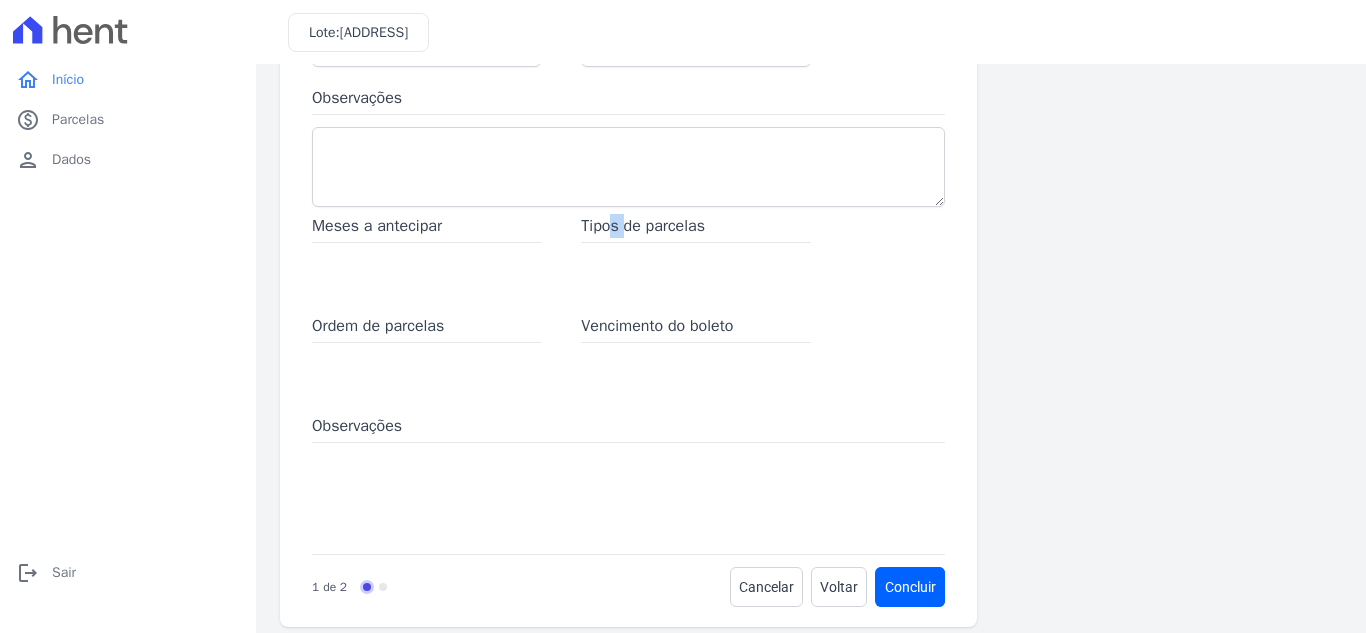 click on "Tipos de parcelas" at bounding box center (695, 228) 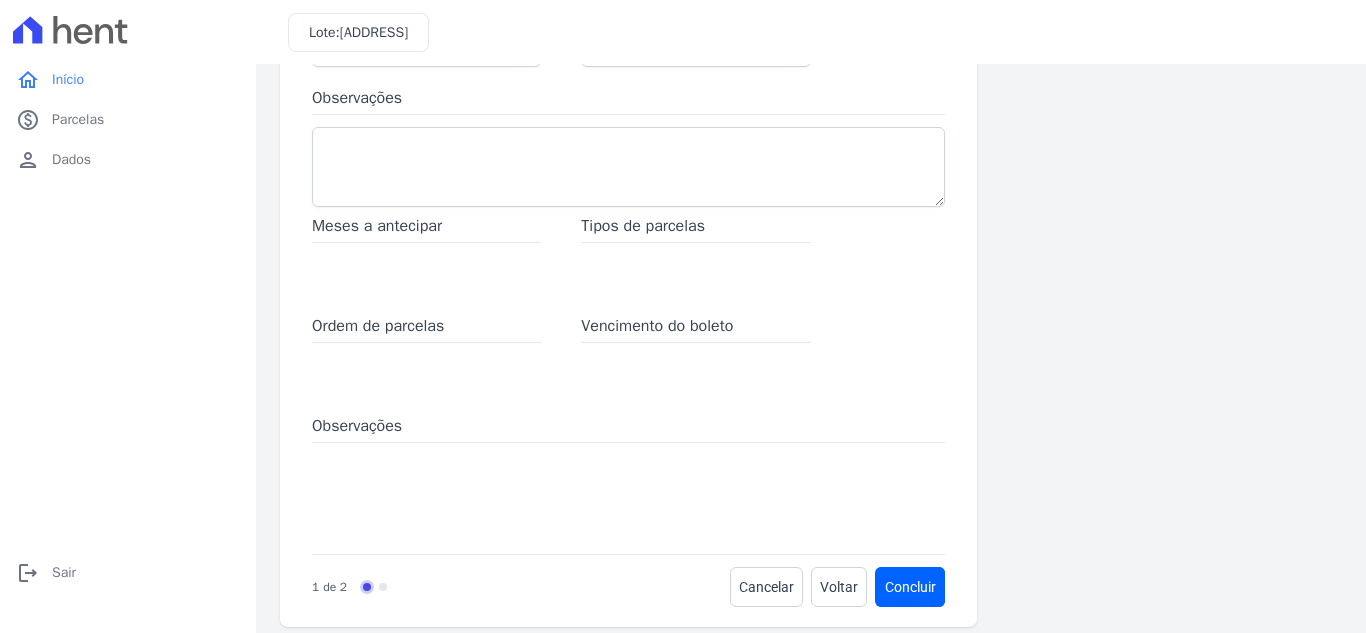 click on "Tipos de parcelas" at bounding box center [695, 254] 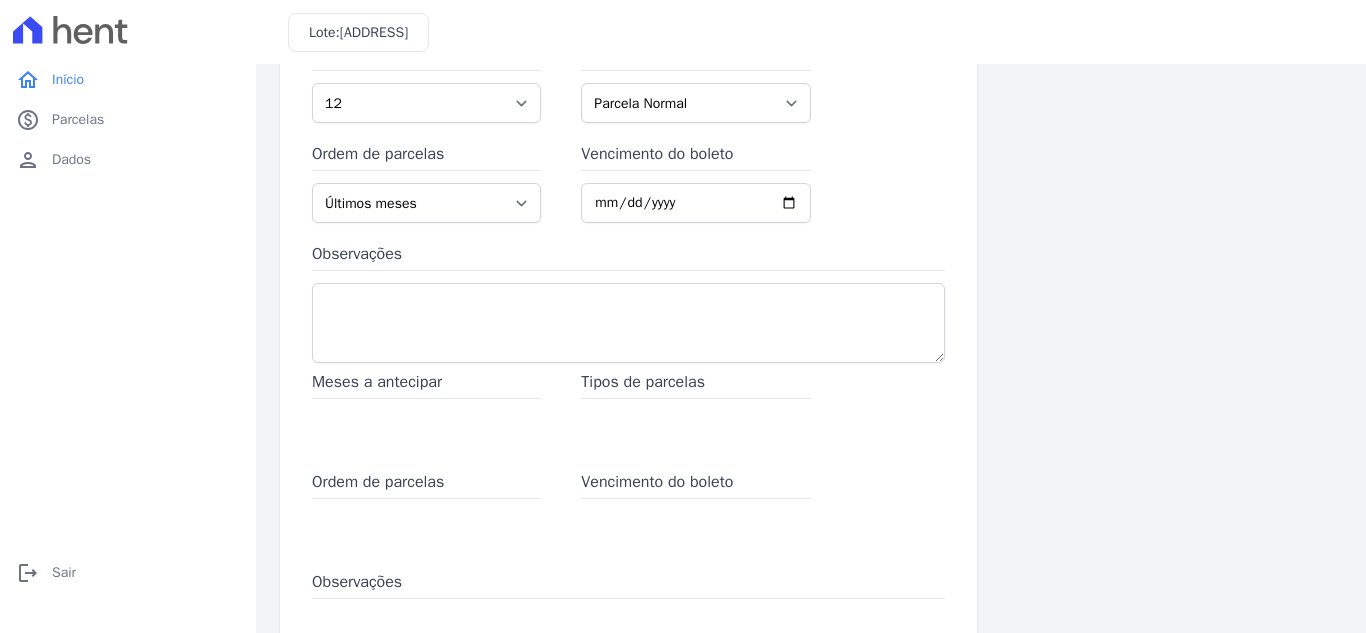 scroll, scrollTop: 0, scrollLeft: 0, axis: both 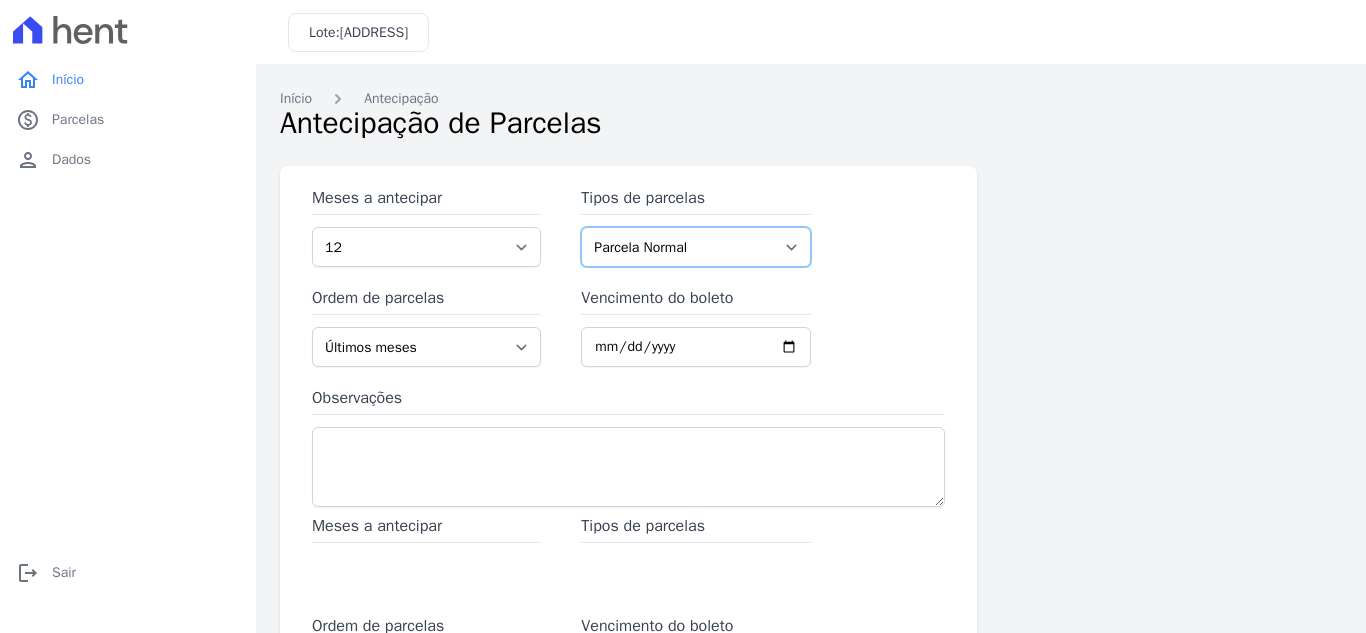 click on "Parcela Normal" at bounding box center [695, 247] 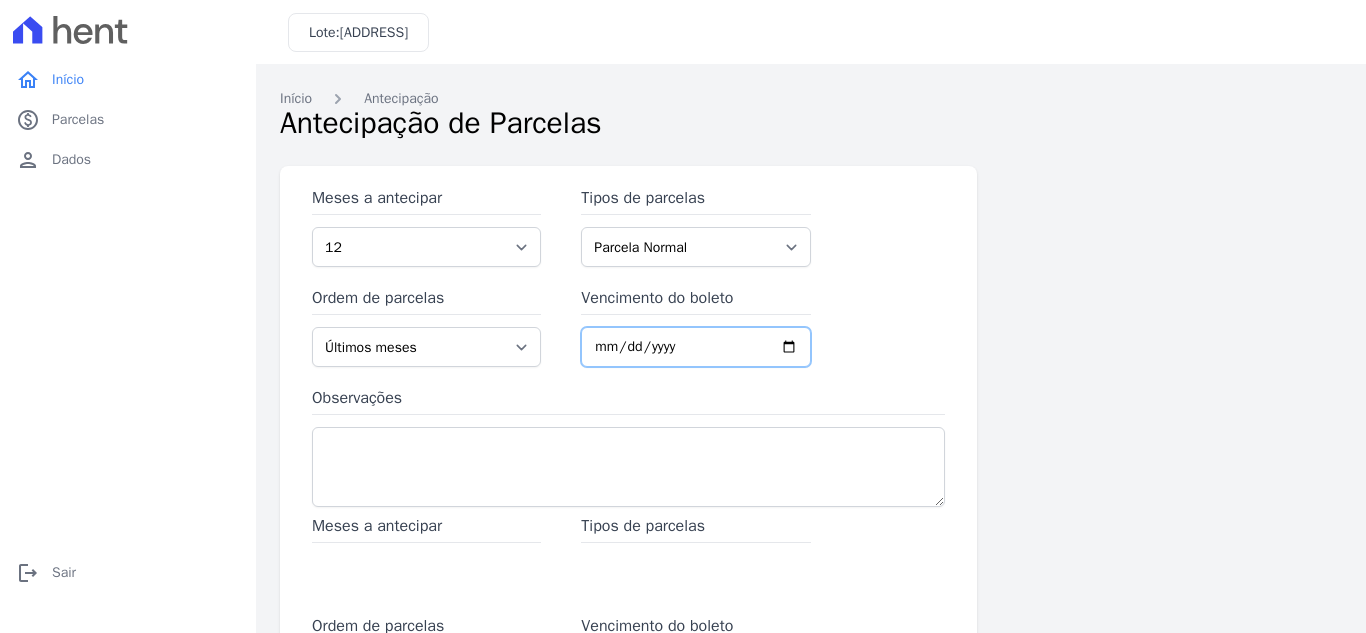 click on "Vencimento do boleto" at bounding box center [695, 347] 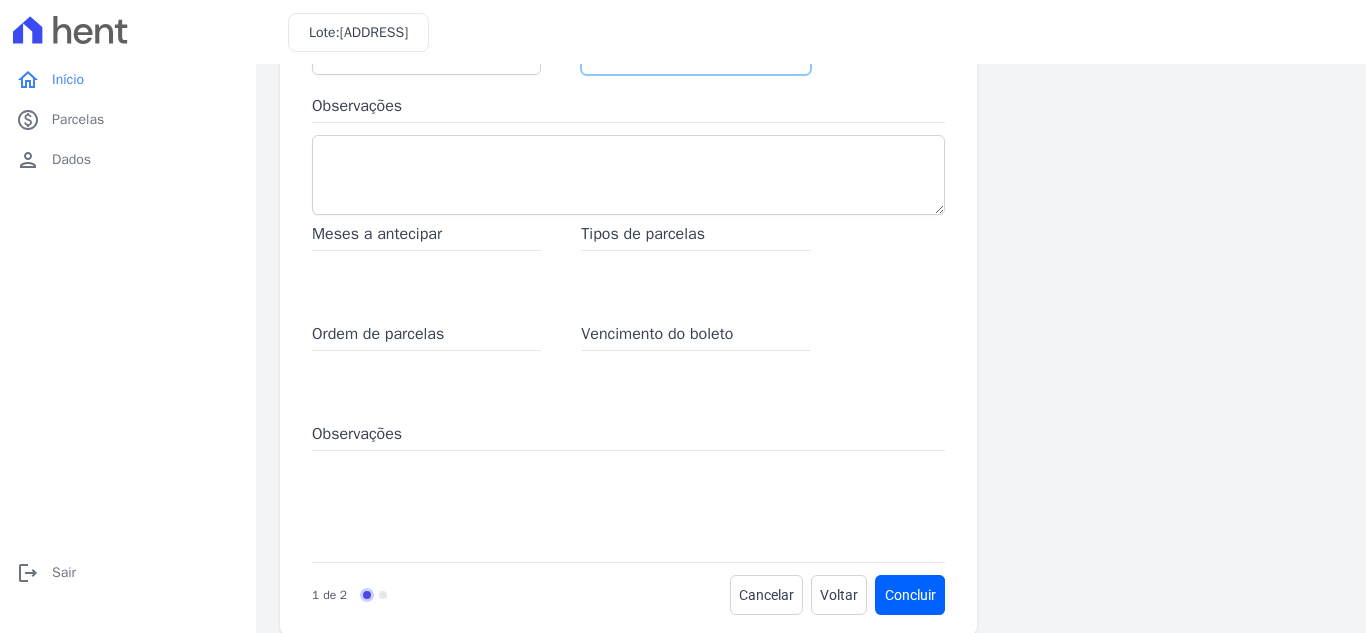 scroll, scrollTop: 318, scrollLeft: 0, axis: vertical 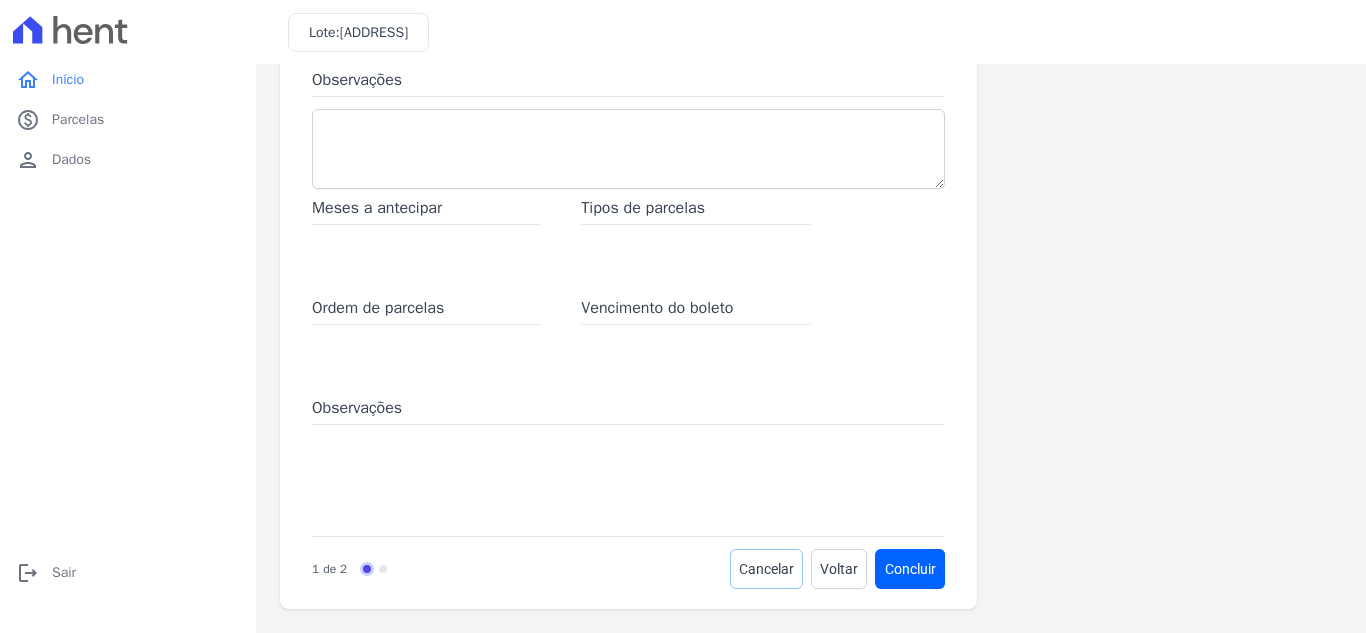 click on "Cancelar" at bounding box center (766, 569) 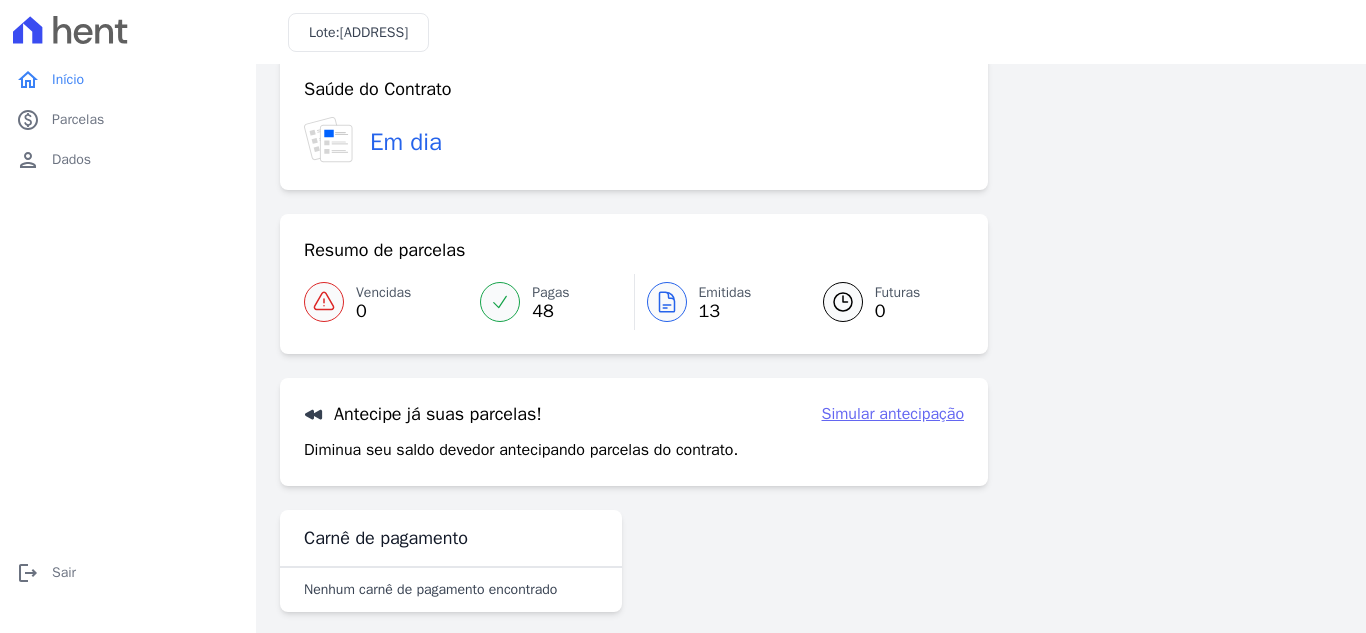 scroll, scrollTop: 54, scrollLeft: 0, axis: vertical 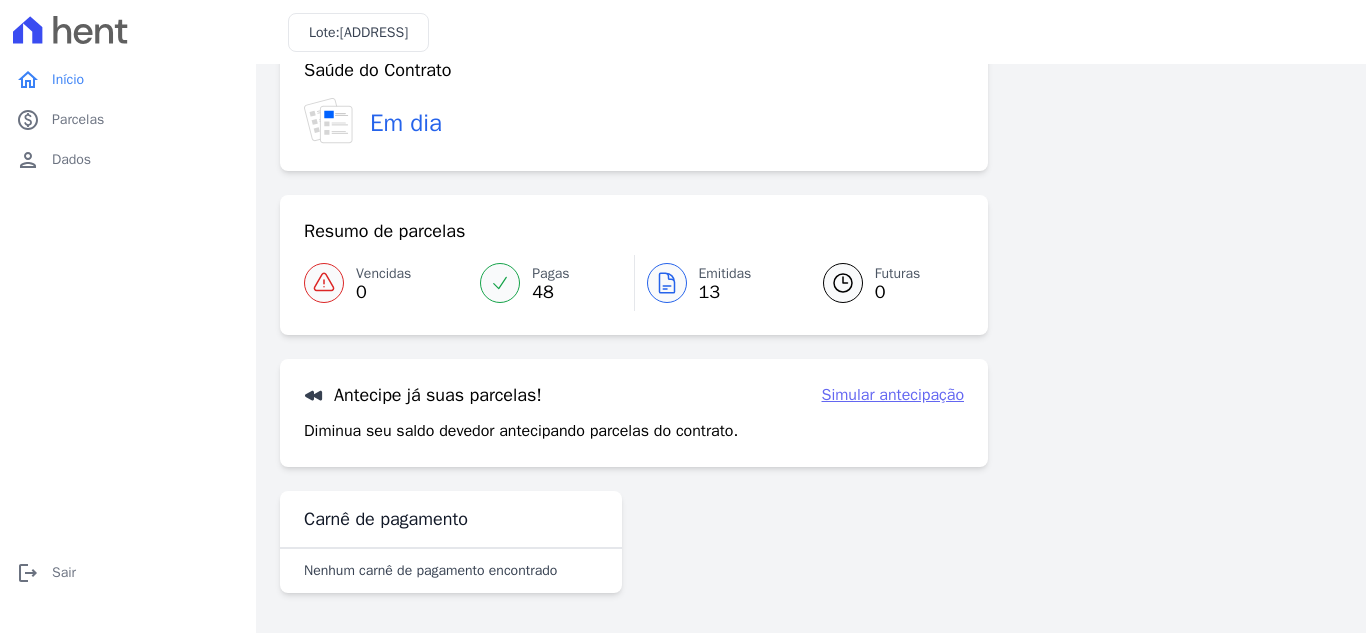 click on "Simular antecipação" at bounding box center [893, 395] 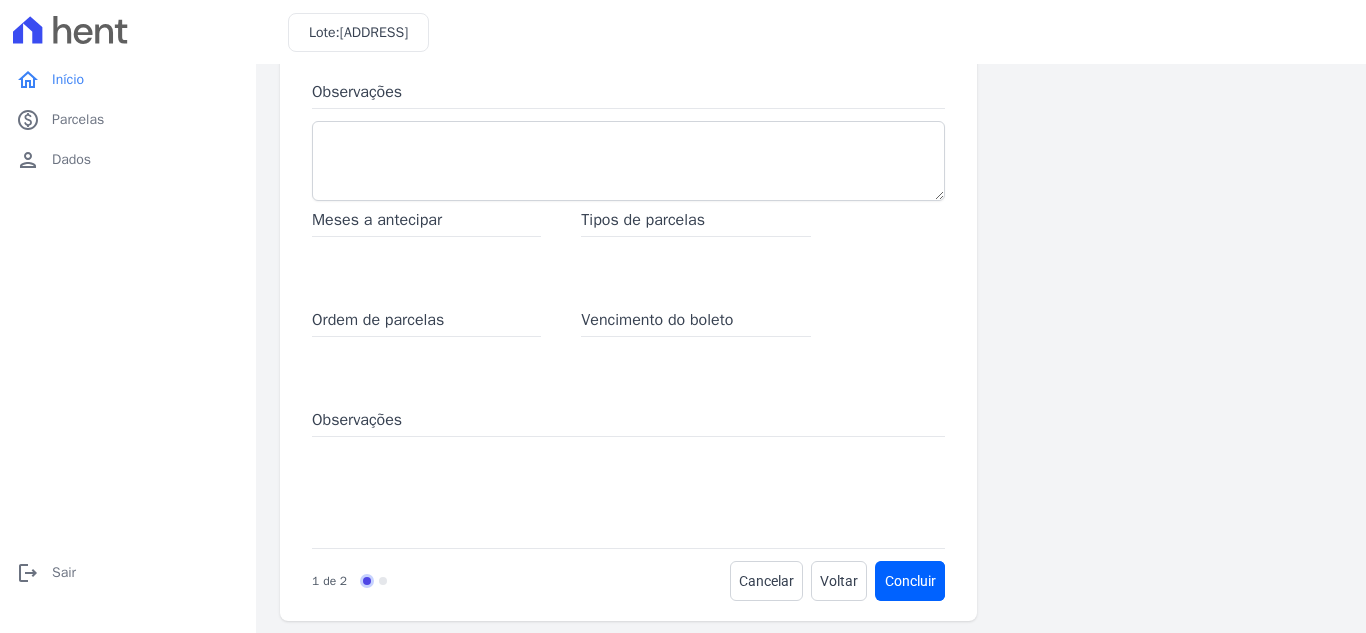 scroll, scrollTop: 318, scrollLeft: 0, axis: vertical 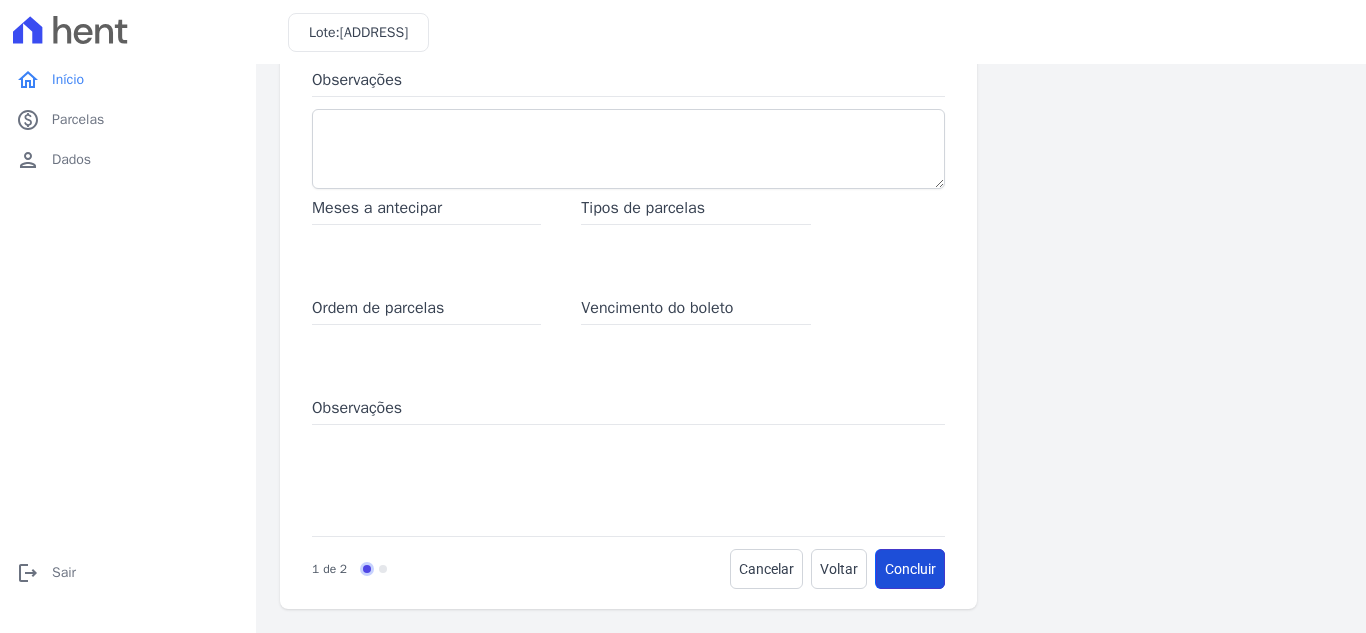 click on "Concluir" at bounding box center (910, 569) 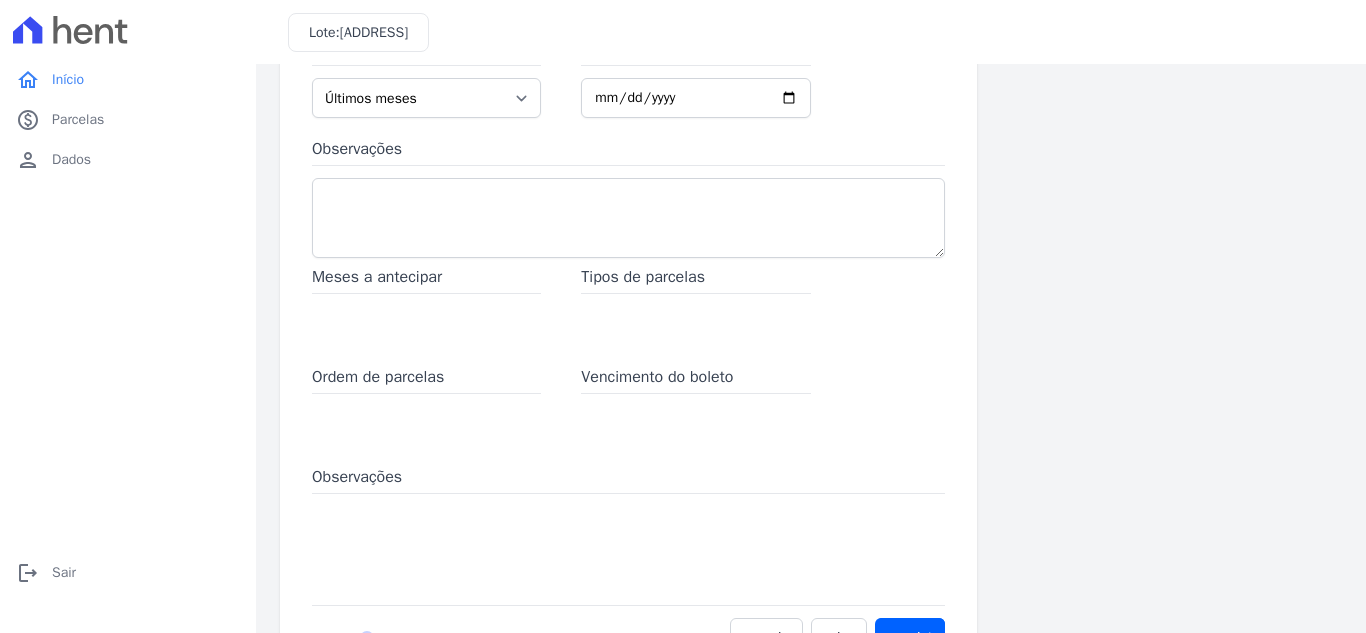 scroll, scrollTop: 0, scrollLeft: 0, axis: both 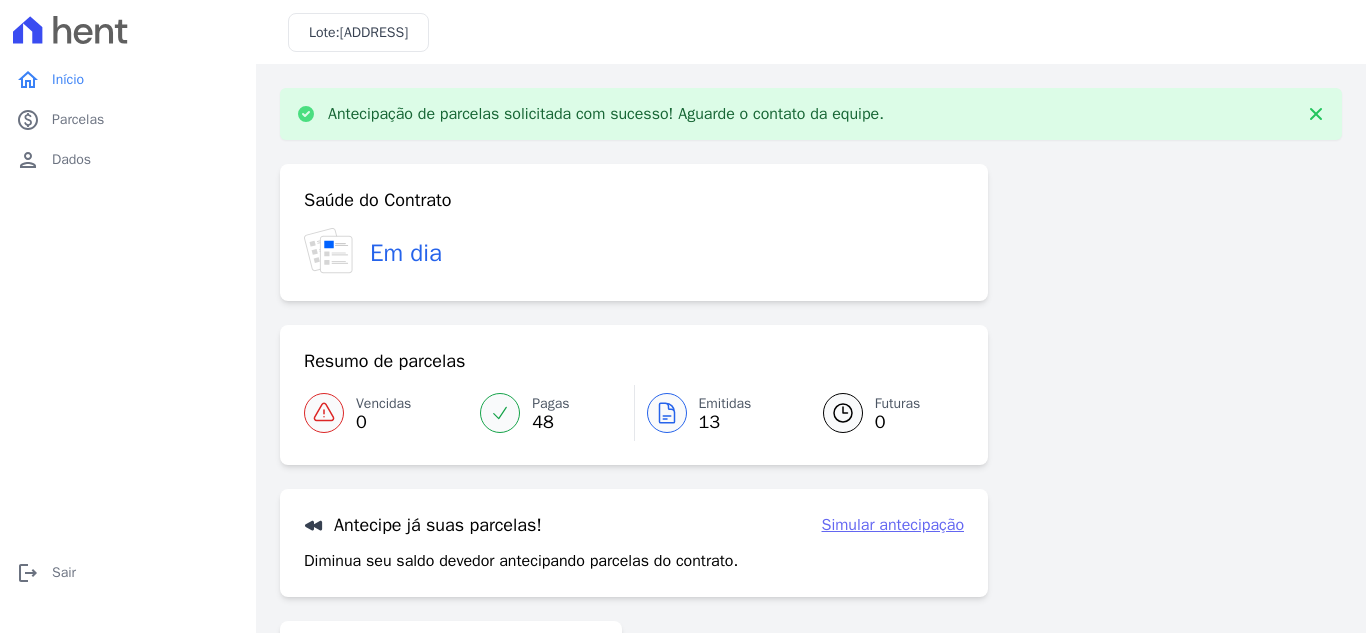 click on "Simular antecipação" at bounding box center [893, 525] 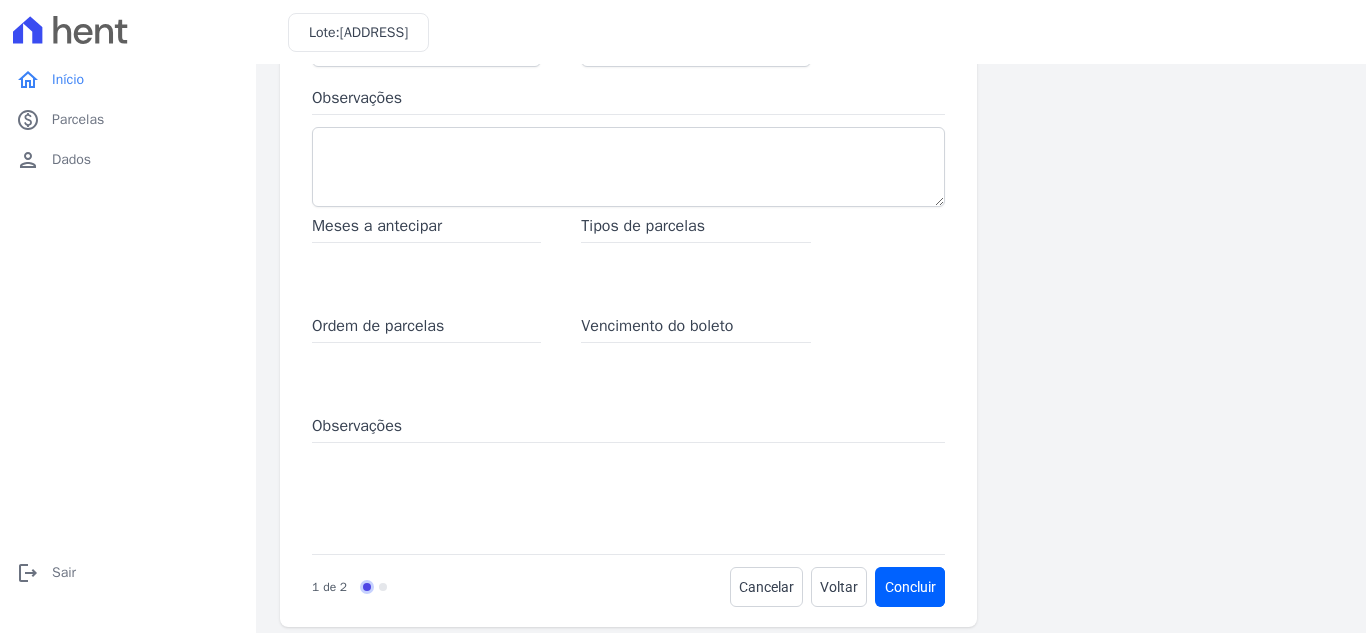 scroll, scrollTop: 318, scrollLeft: 0, axis: vertical 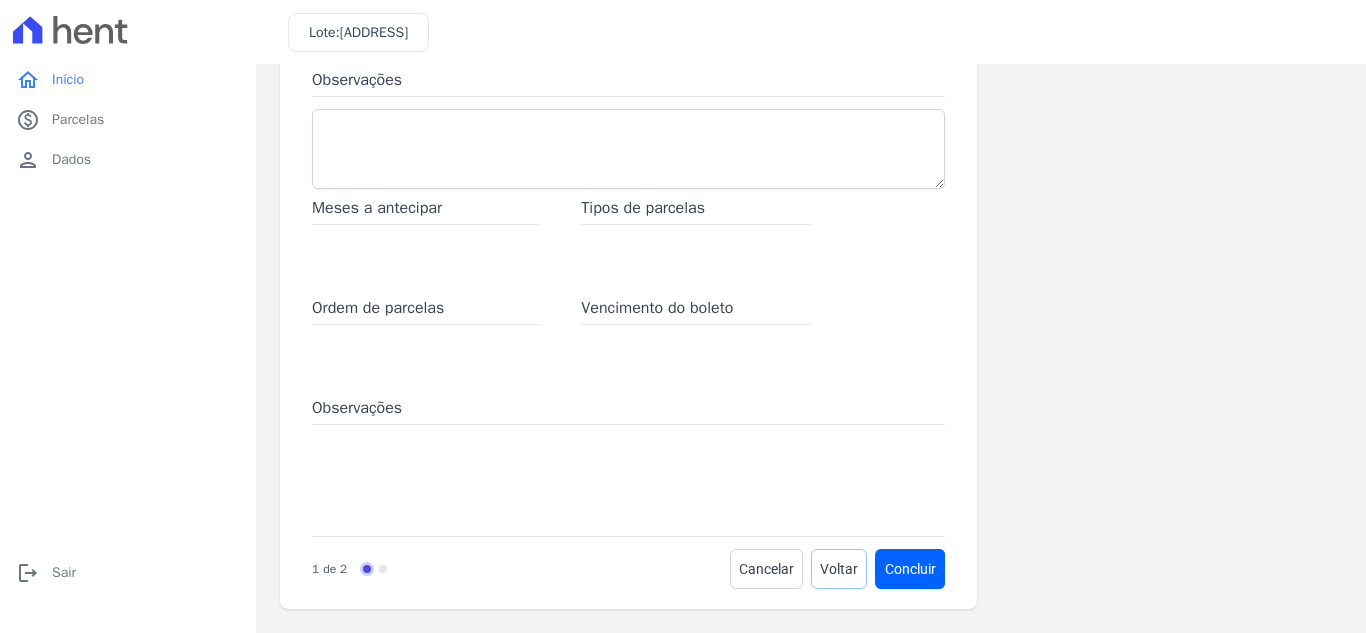 click on "Voltar" at bounding box center [839, 569] 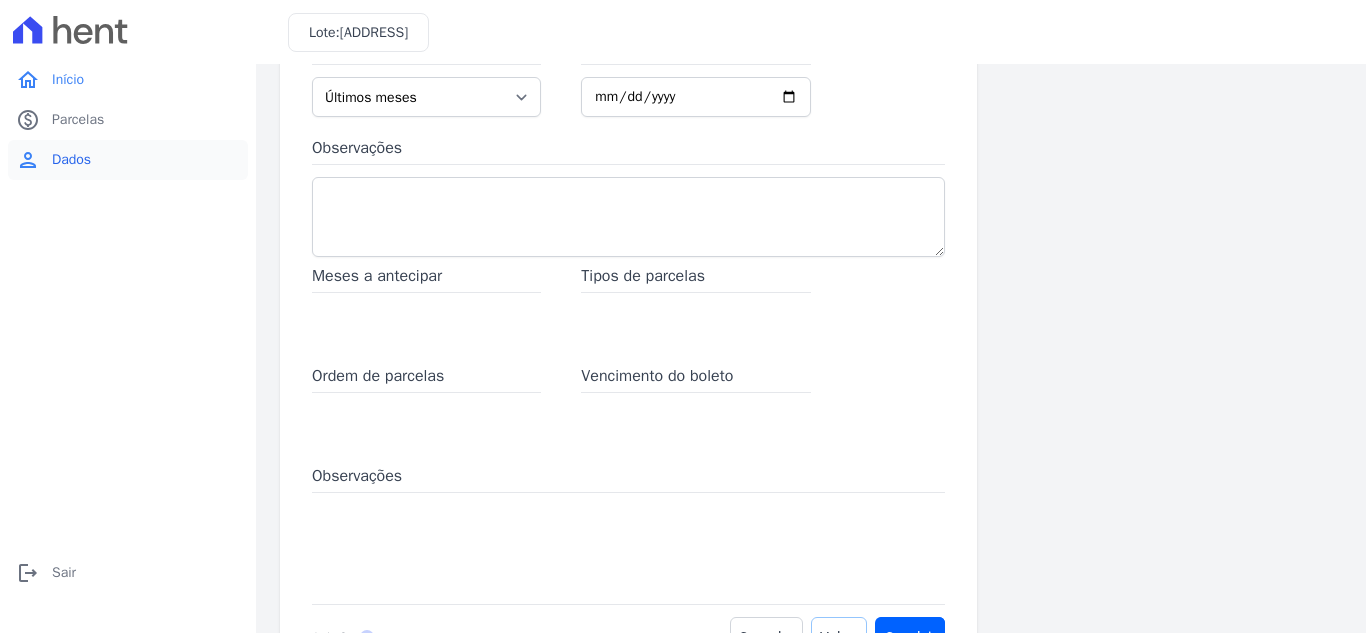 scroll, scrollTop: 218, scrollLeft: 0, axis: vertical 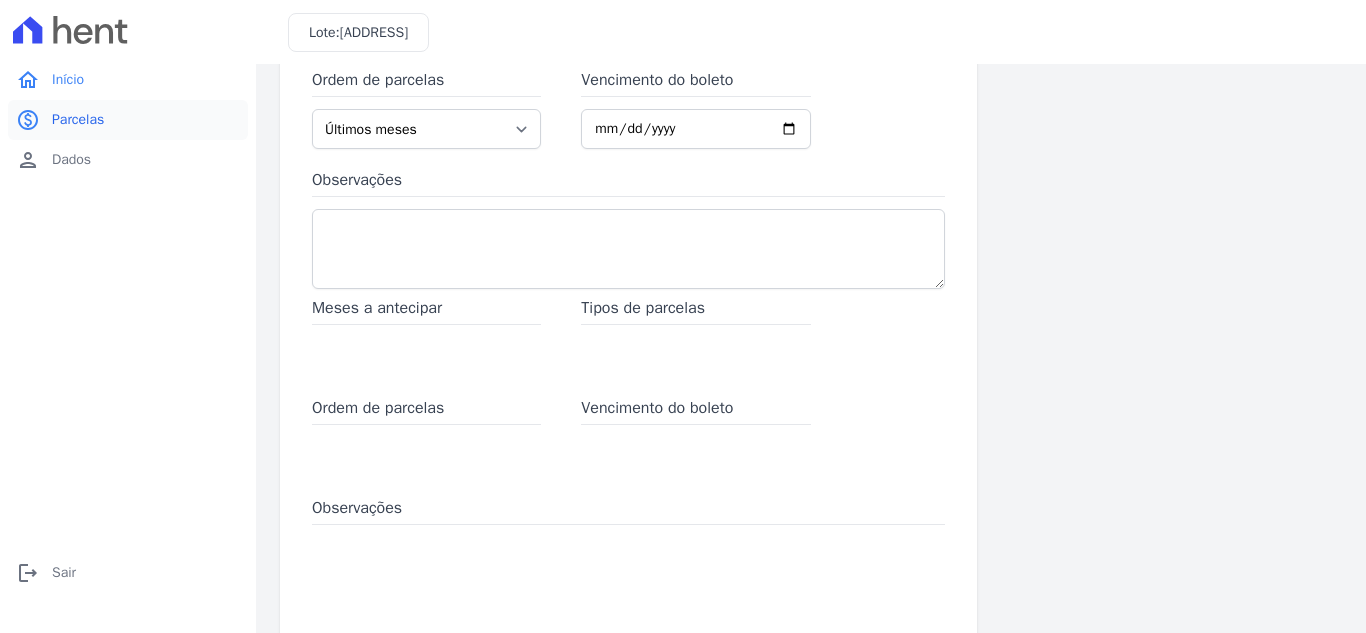 click on "paid Parcelas" at bounding box center (128, 120) 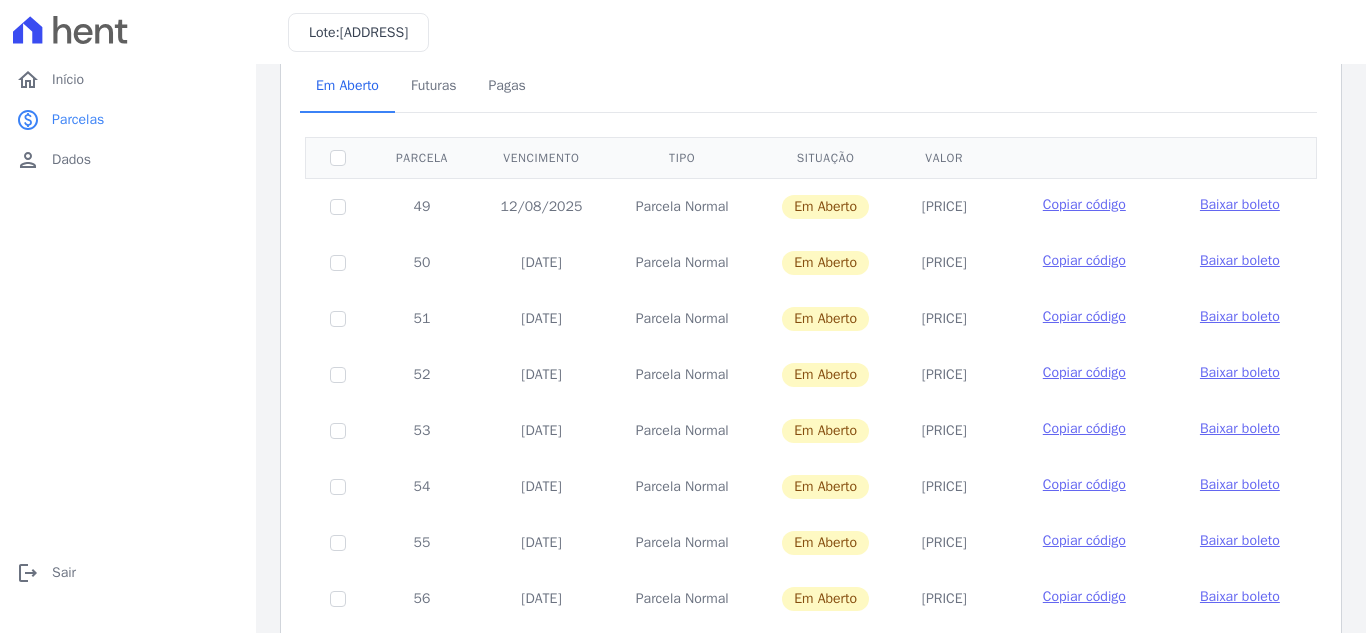 scroll, scrollTop: 0, scrollLeft: 0, axis: both 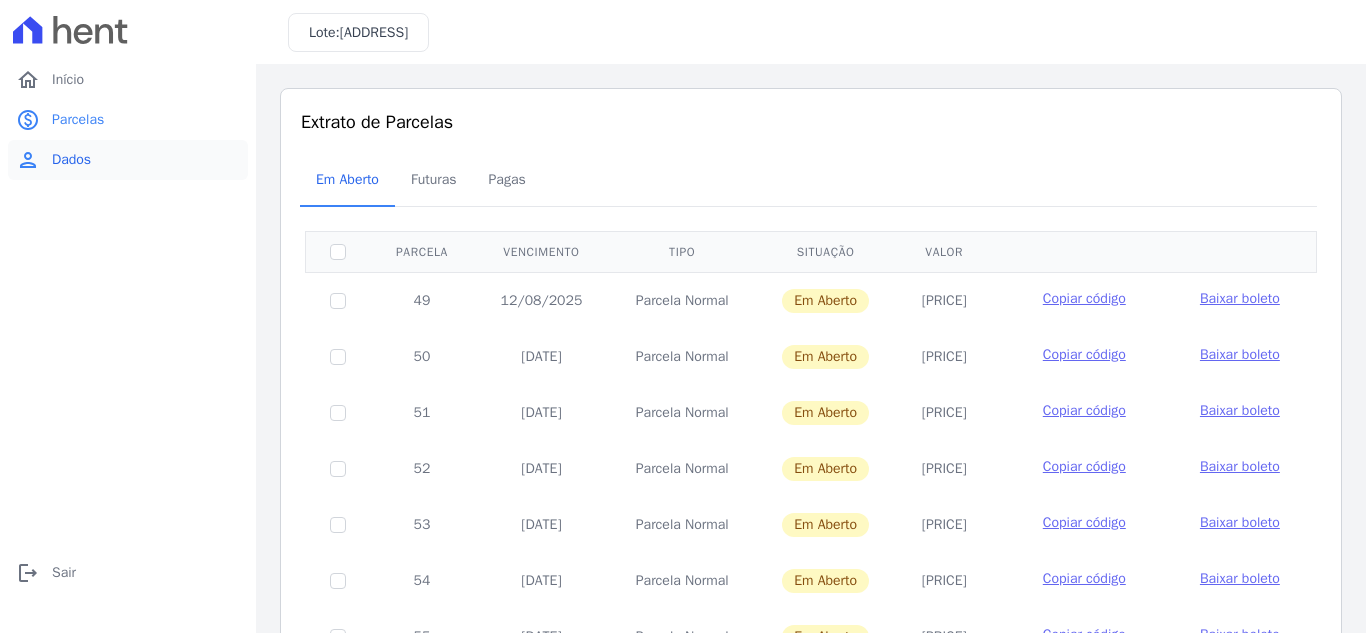 click on "person Dados" at bounding box center [128, 160] 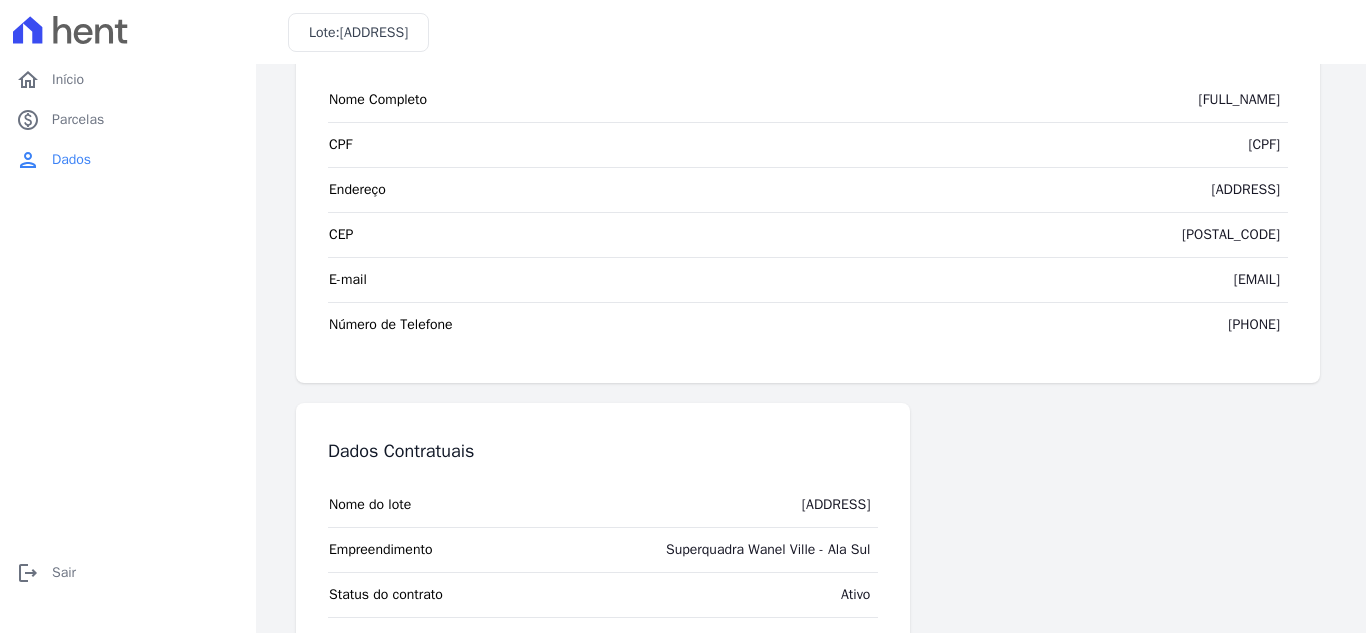 scroll, scrollTop: 189, scrollLeft: 0, axis: vertical 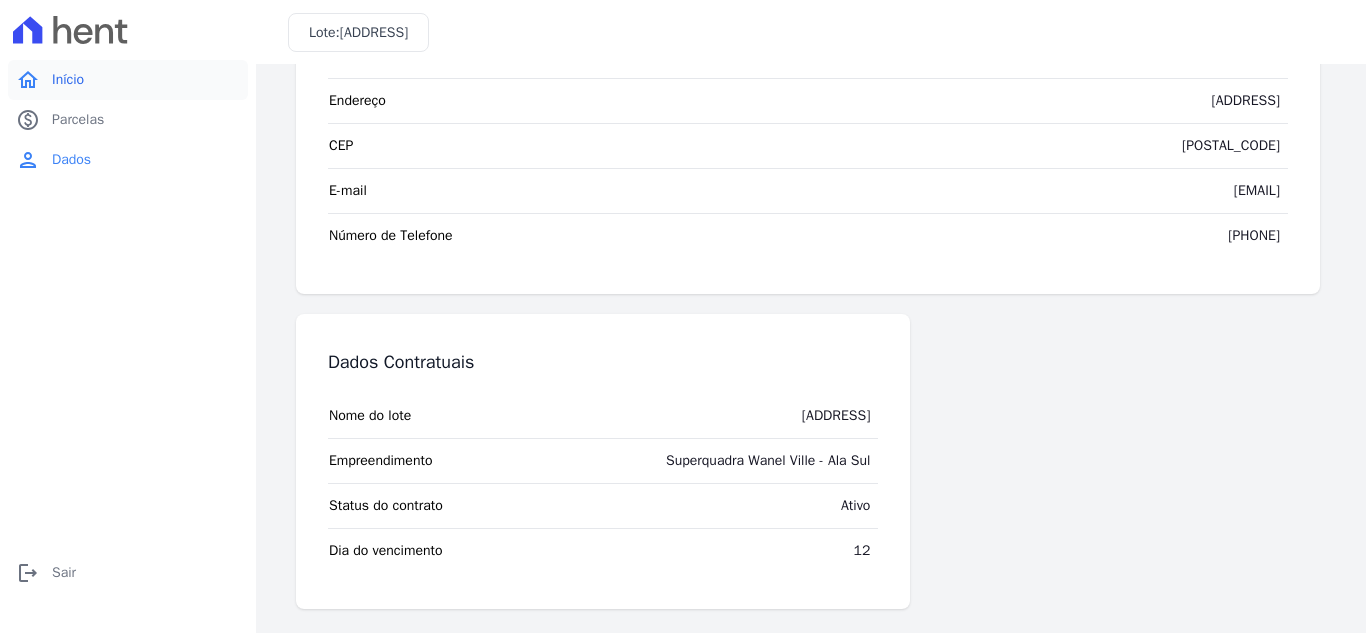 click on "Início" at bounding box center [68, 80] 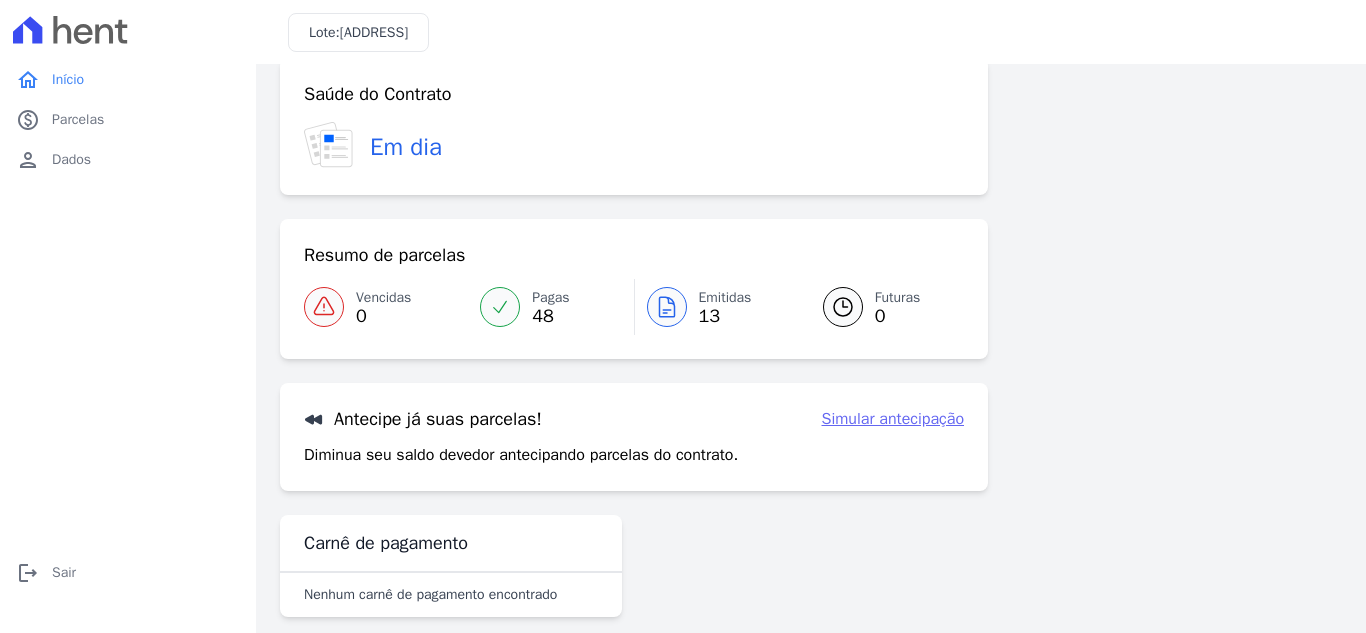 scroll, scrollTop: 54, scrollLeft: 0, axis: vertical 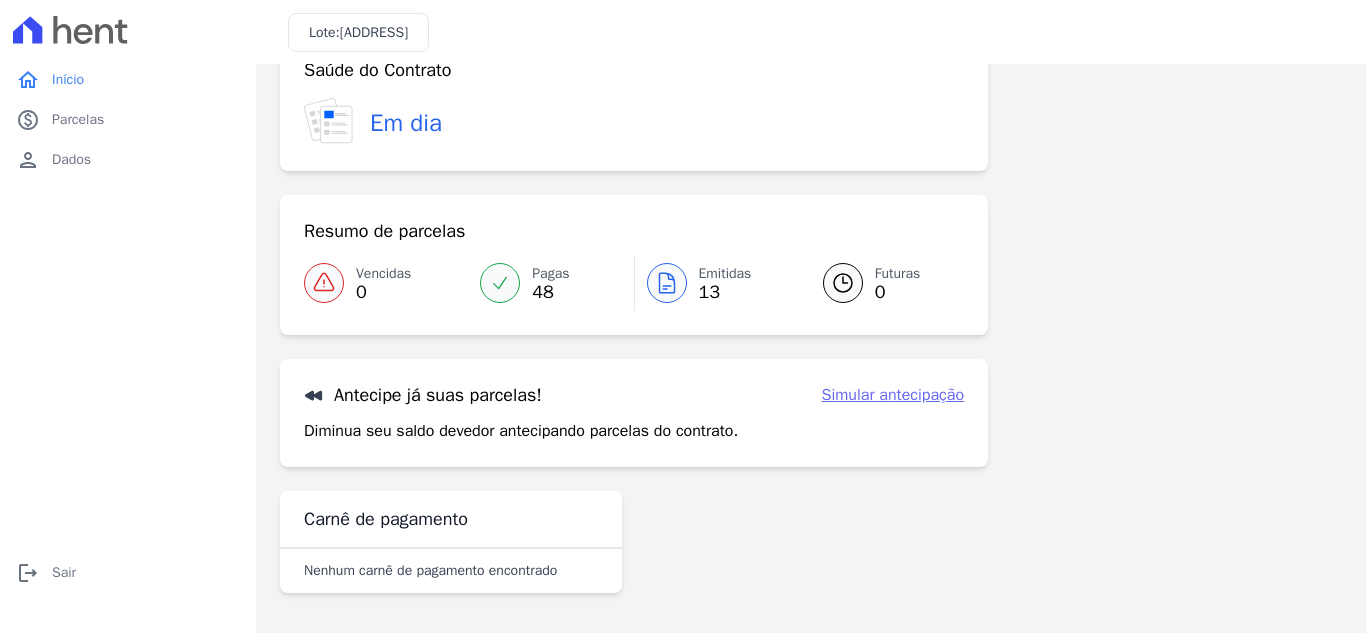 click on "Simular antecipação" at bounding box center [893, 395] 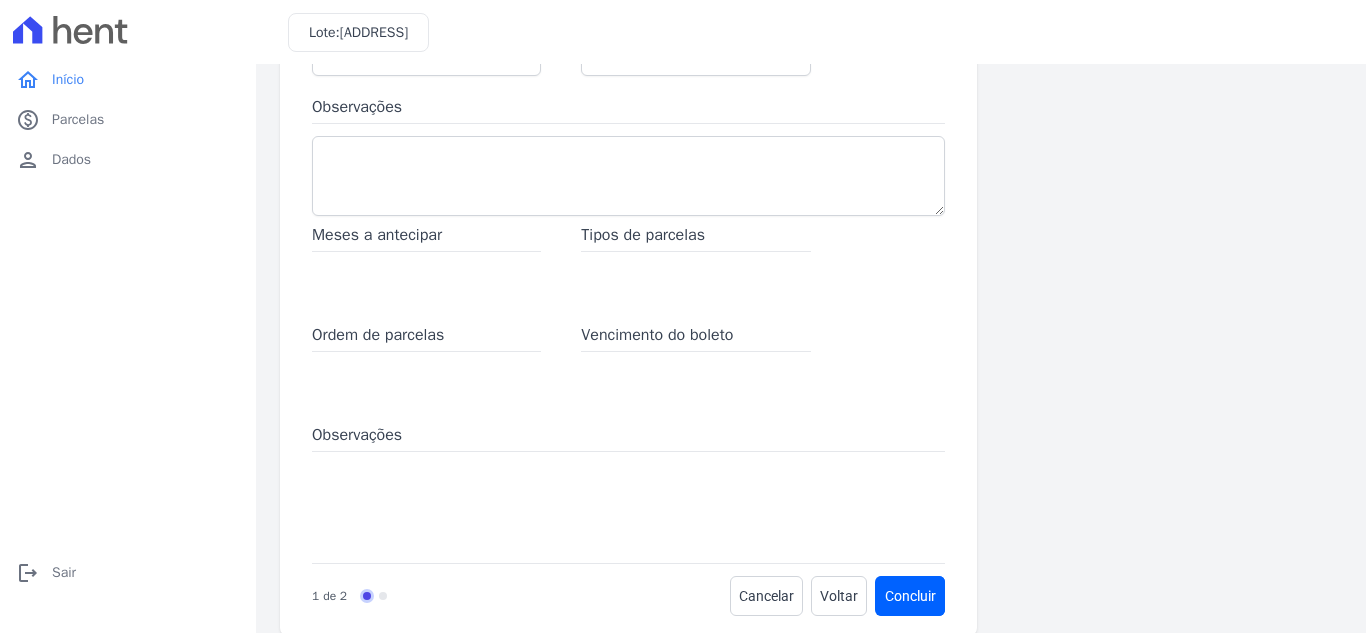 scroll, scrollTop: 318, scrollLeft: 0, axis: vertical 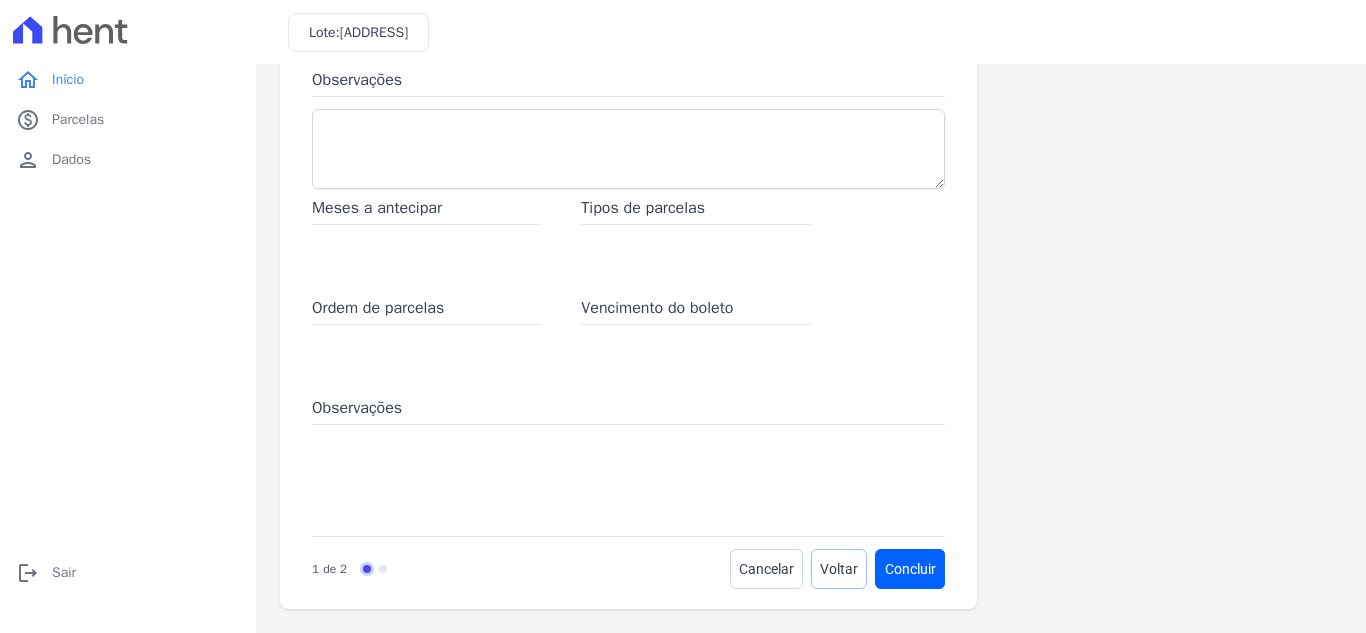click on "Voltar" at bounding box center (839, 569) 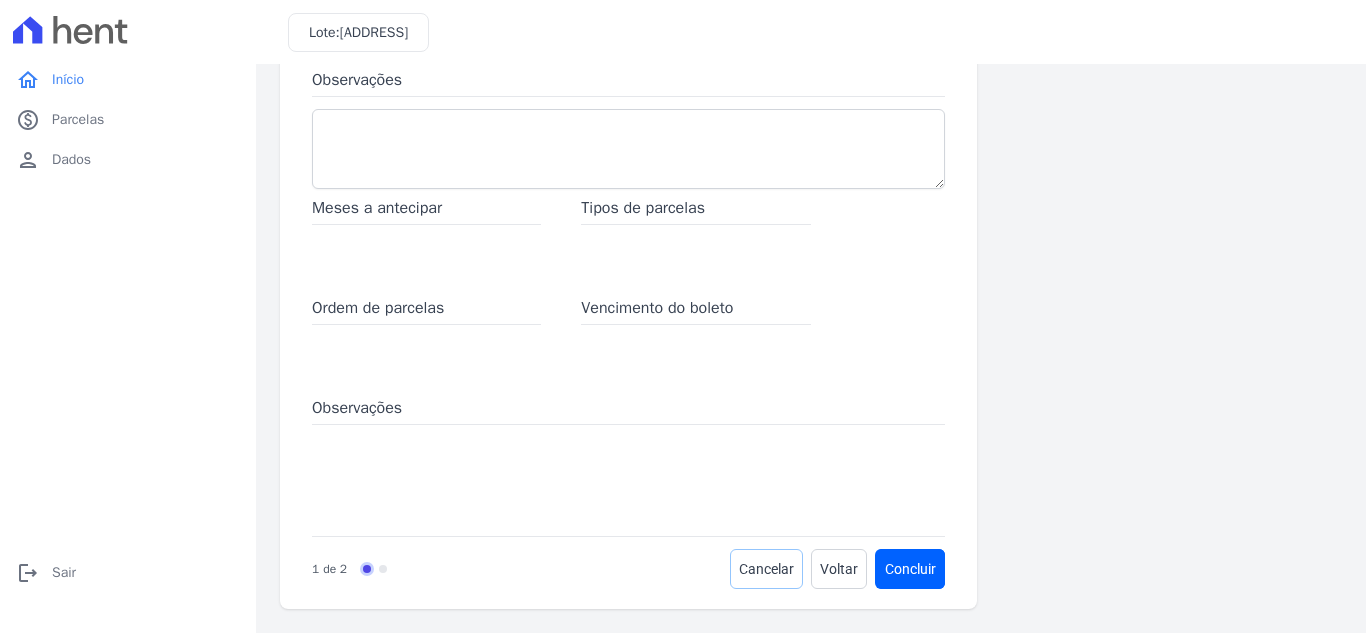 click on "Cancelar" at bounding box center (766, 569) 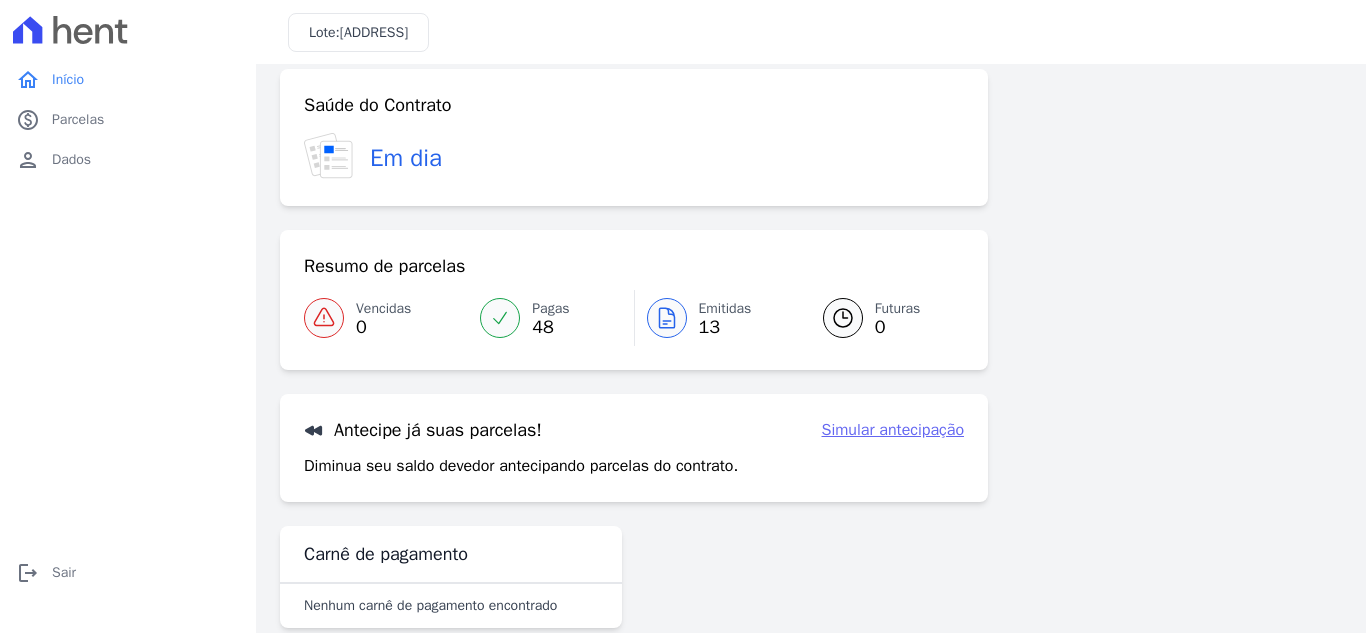 scroll, scrollTop: 0, scrollLeft: 0, axis: both 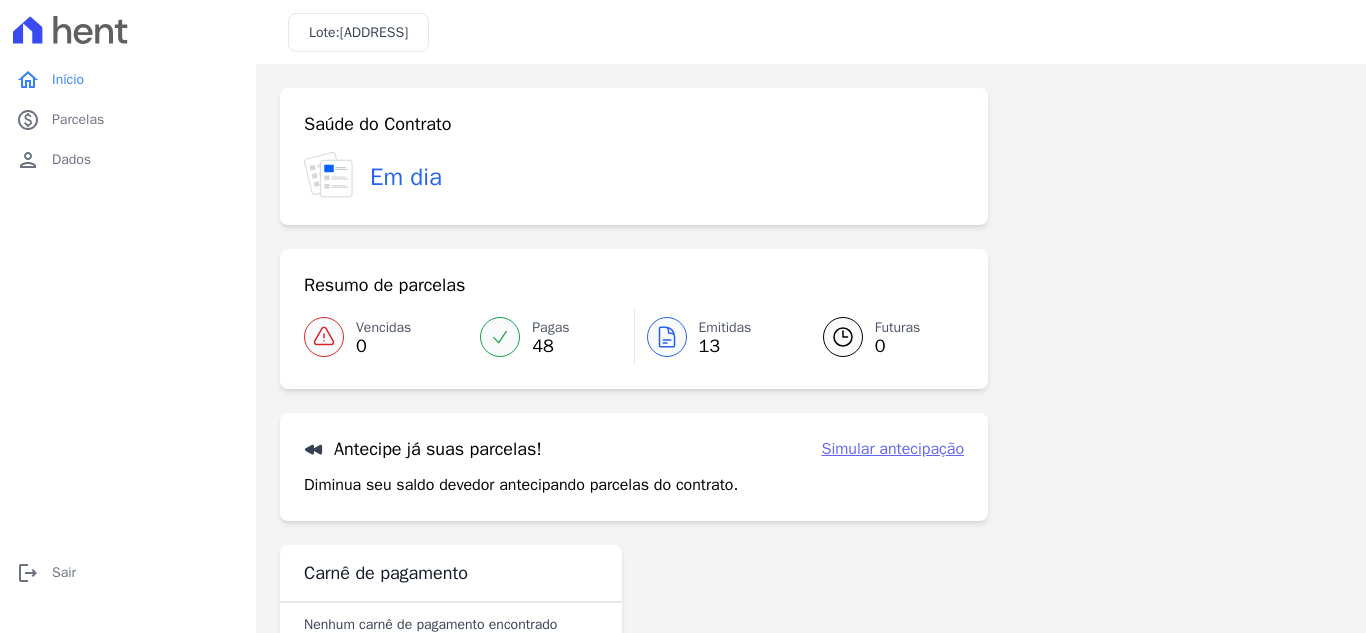 click 